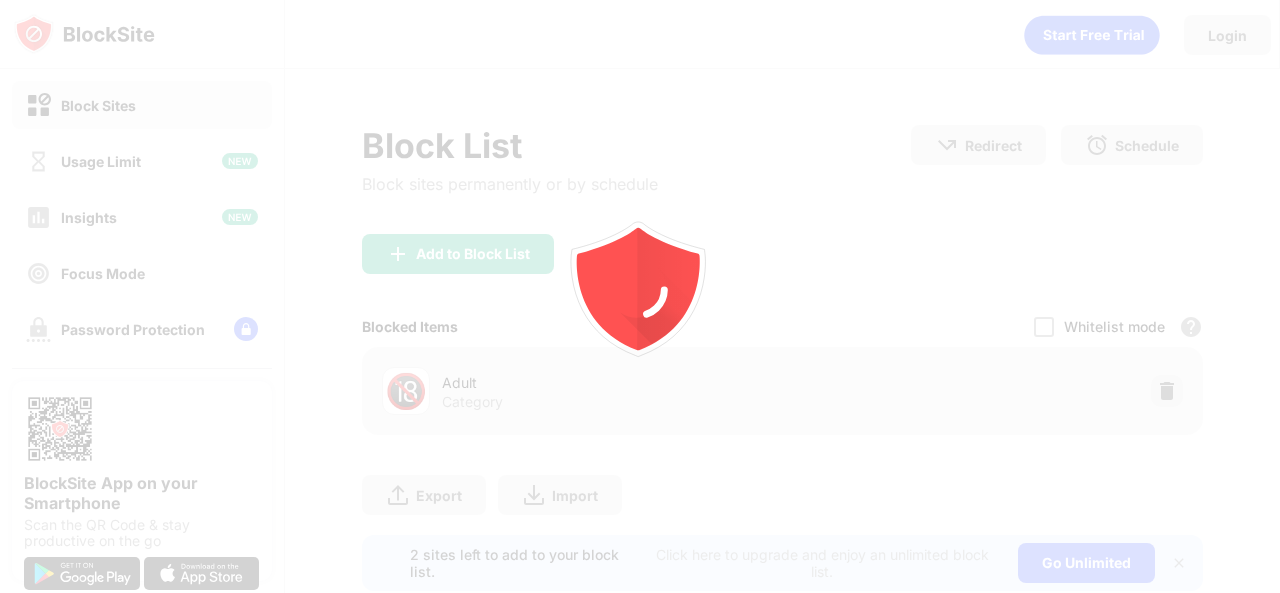 scroll, scrollTop: 0, scrollLeft: 0, axis: both 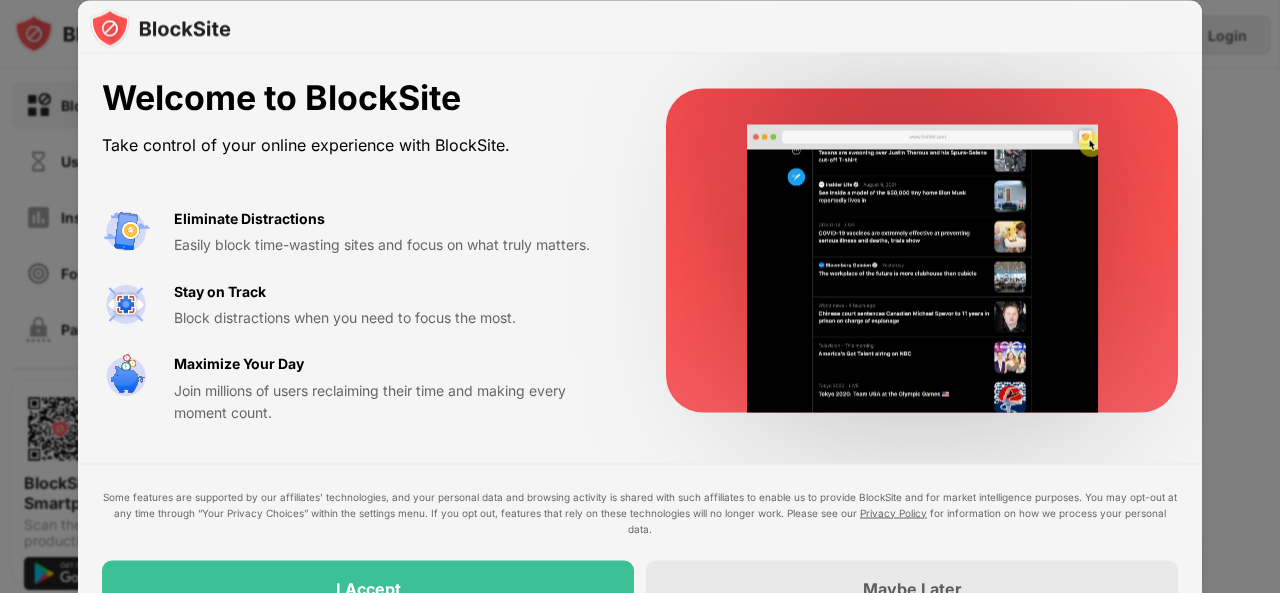 click on "Welcome to BlockSite Take control of your online experience with BlockSite. Eliminate Distractions Easily block time-wasting sites and focus on what truly matters. Stay on Track Block distractions when you need to focus the most. Maximize Your Day Join millions of users reclaiming their time and making every moment count." at bounding box center (640, 251) 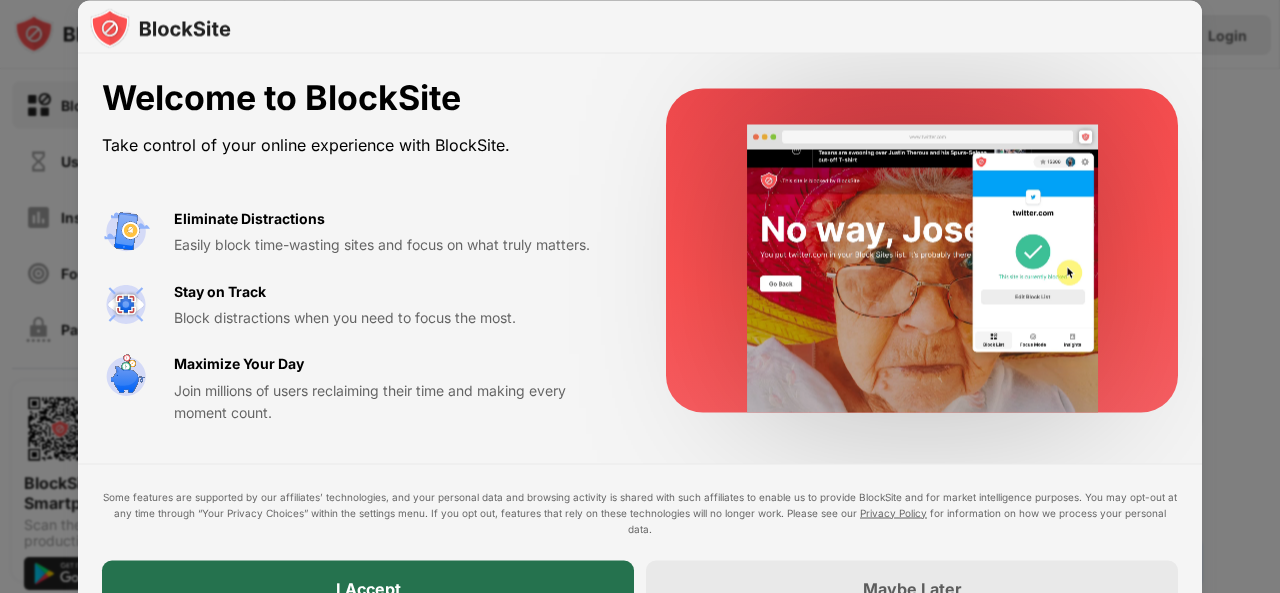 click on "I Accept" at bounding box center [368, 588] 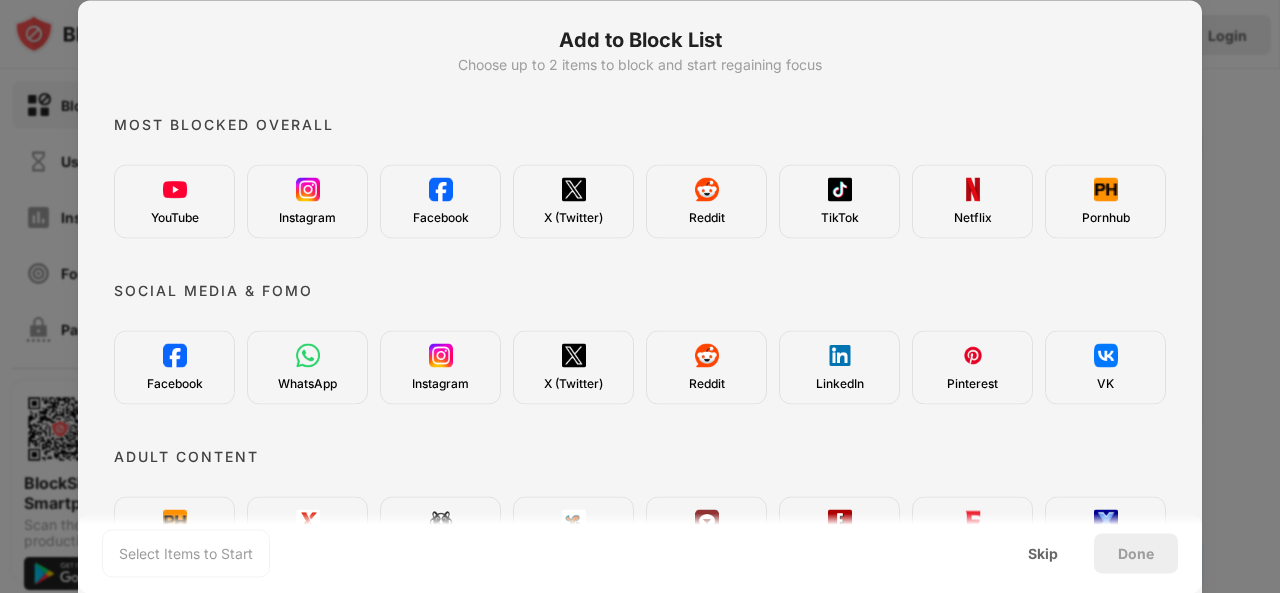 click on "Pornhub" at bounding box center (1105, 201) 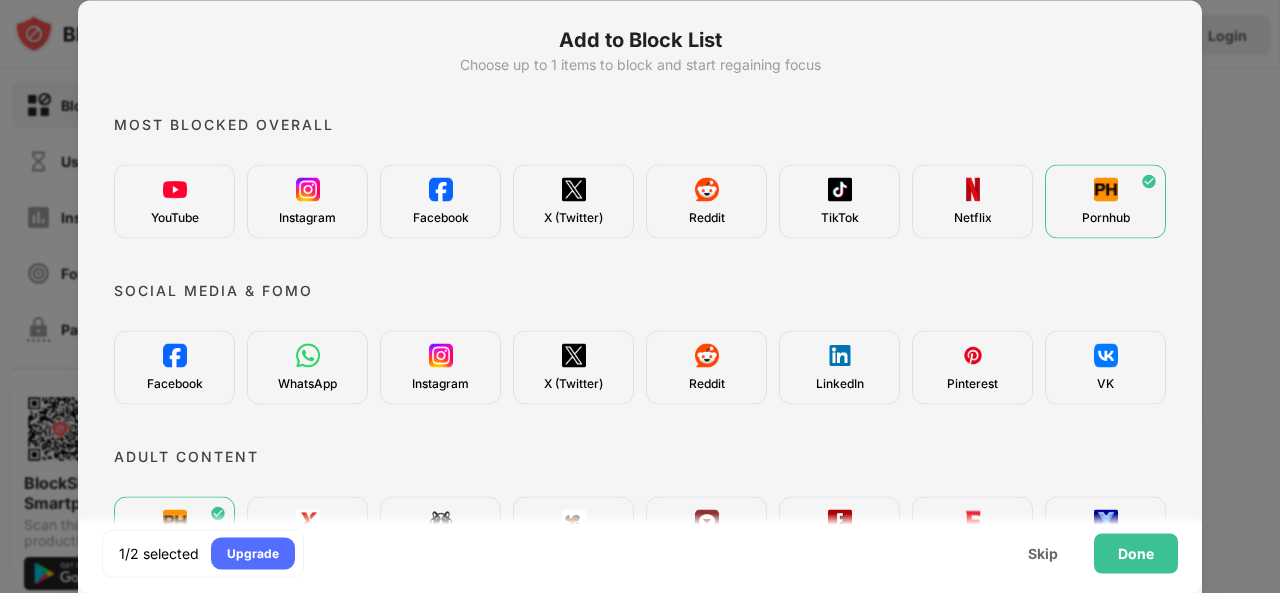click at bounding box center [707, 189] 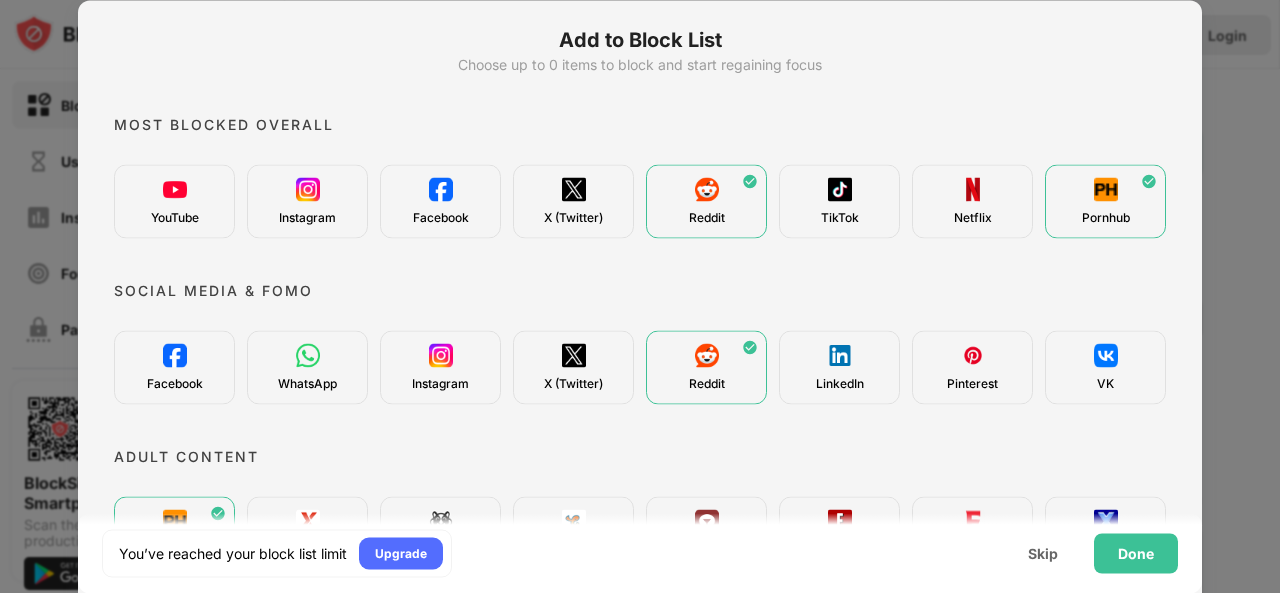 scroll, scrollTop: 0, scrollLeft: 0, axis: both 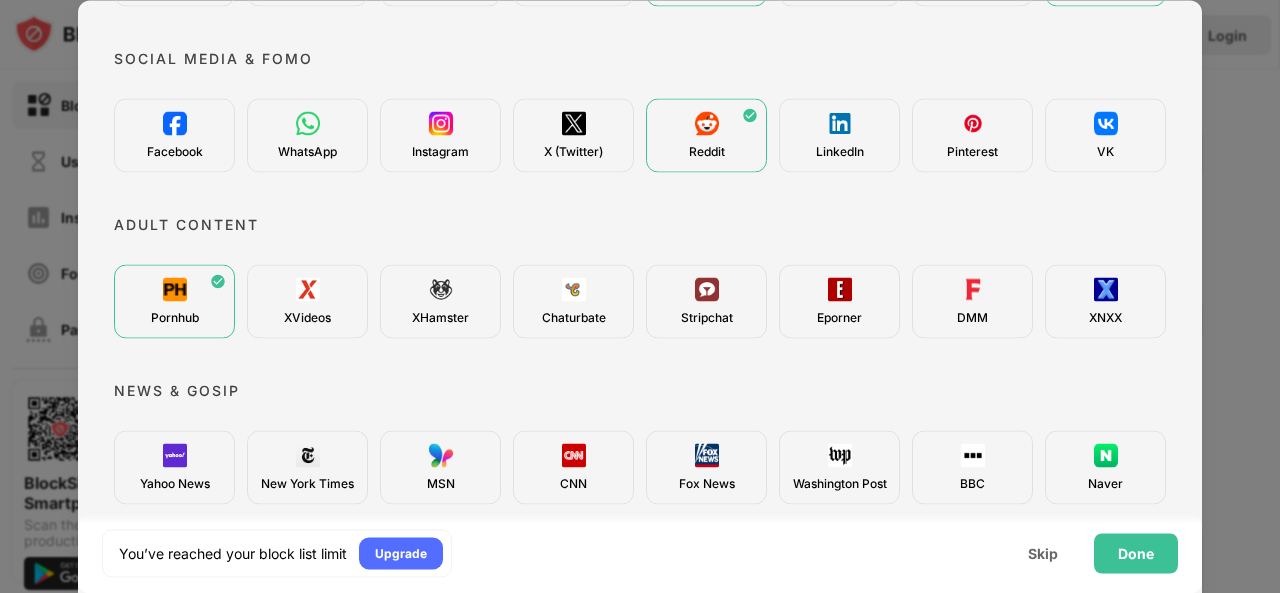 click on "XVideos" at bounding box center [307, 301] 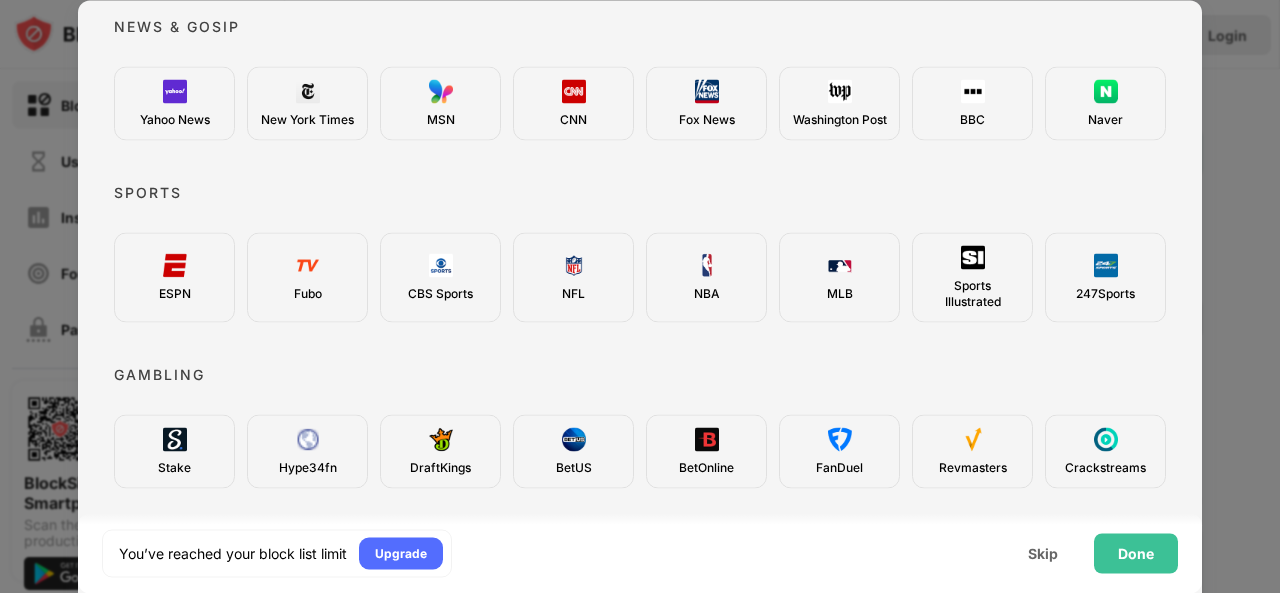 scroll, scrollTop: 597, scrollLeft: 0, axis: vertical 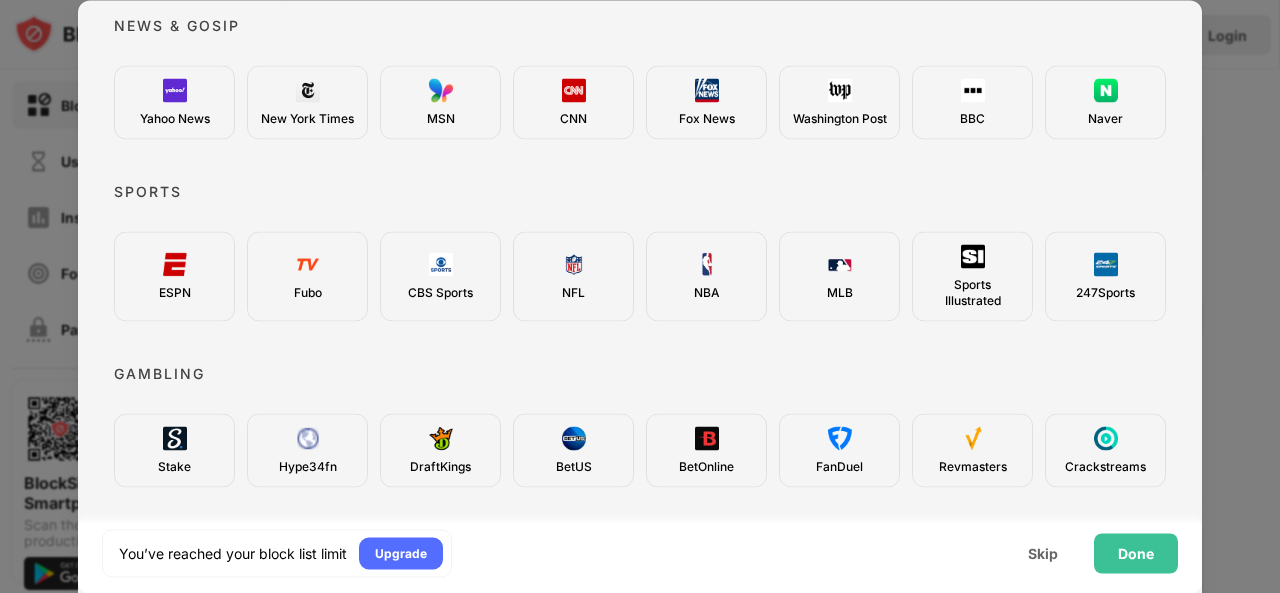 click at bounding box center (308, 90) 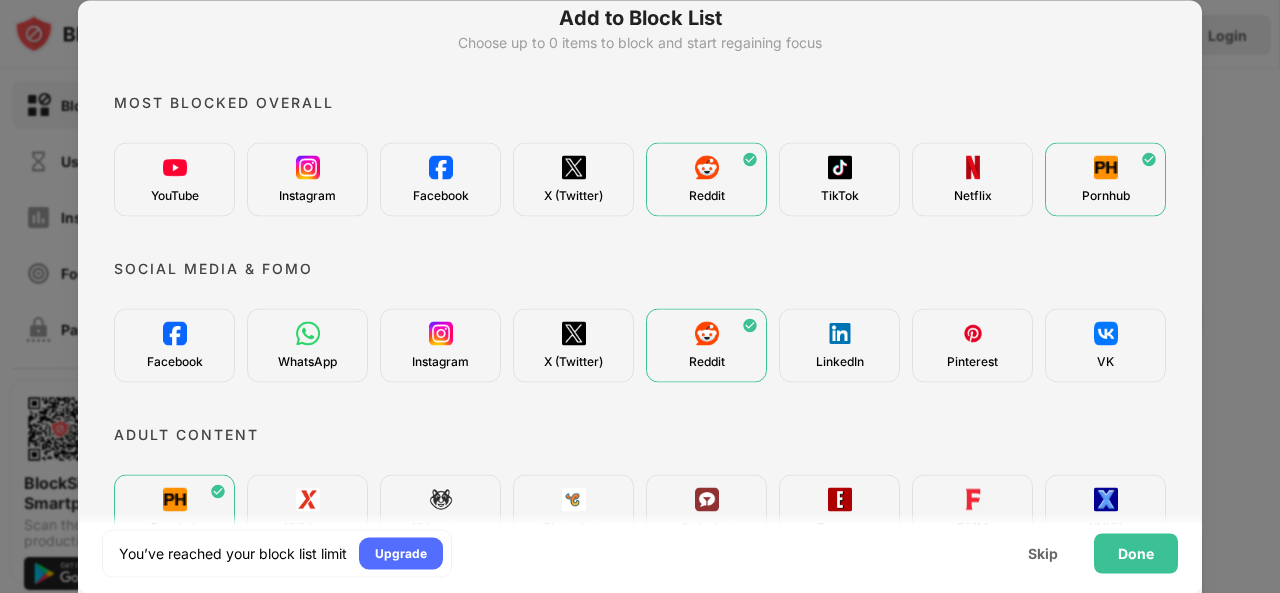 scroll, scrollTop: 13, scrollLeft: 0, axis: vertical 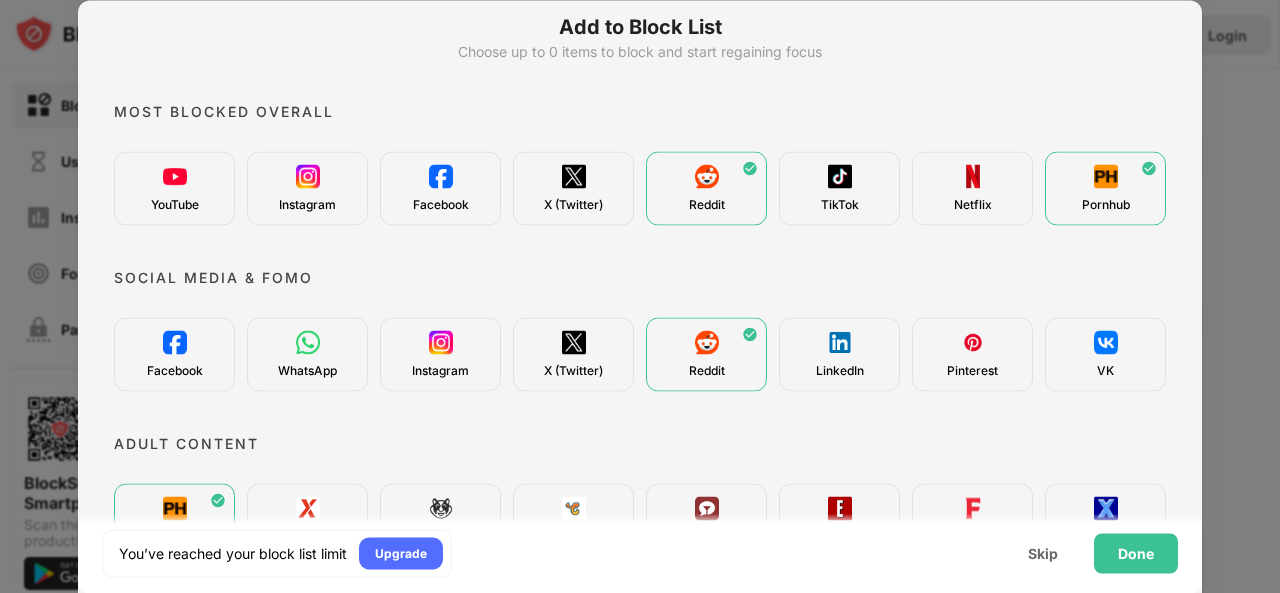 click at bounding box center (175, 176) 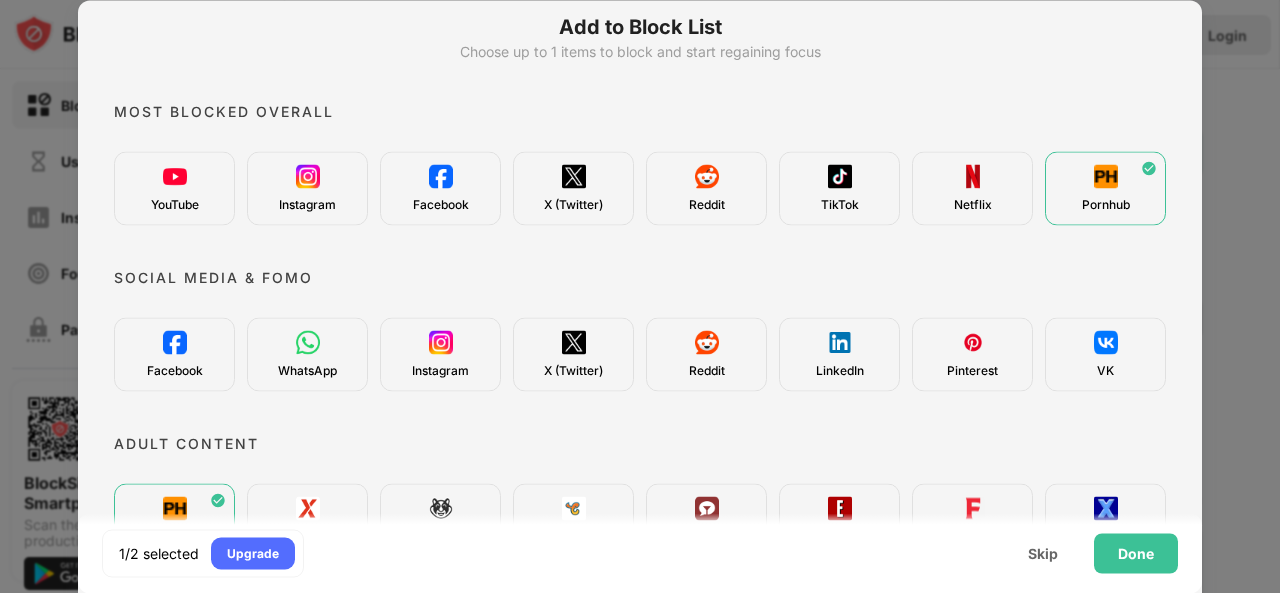 click on "Reddit" at bounding box center (706, 188) 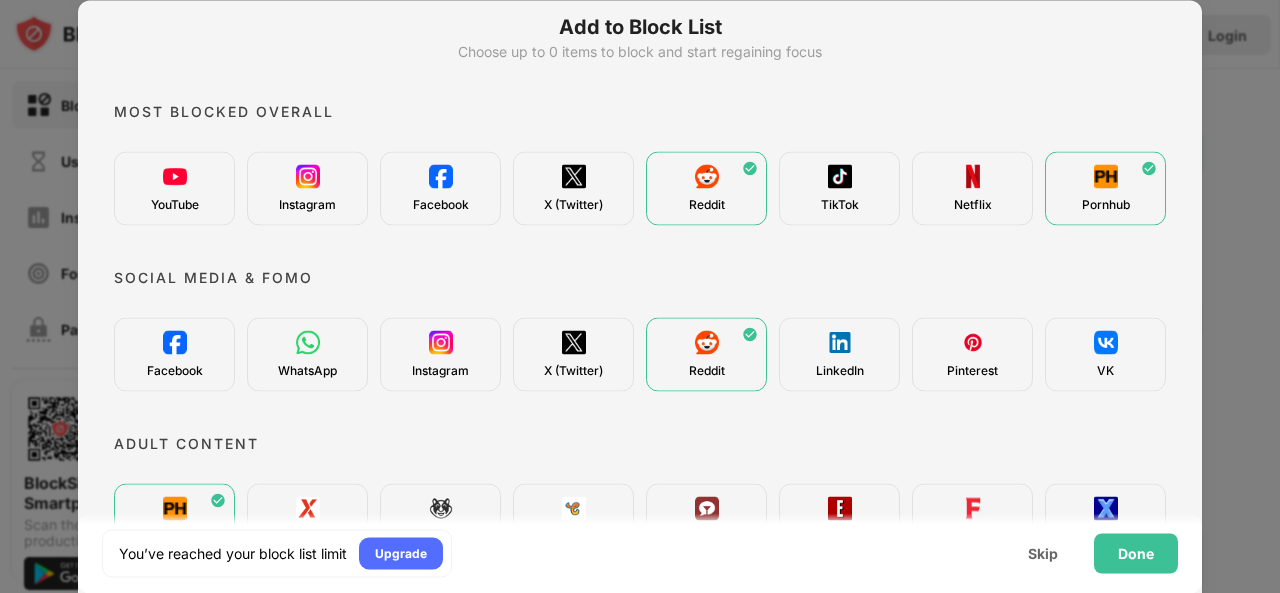 click on "Reddit" at bounding box center [706, 188] 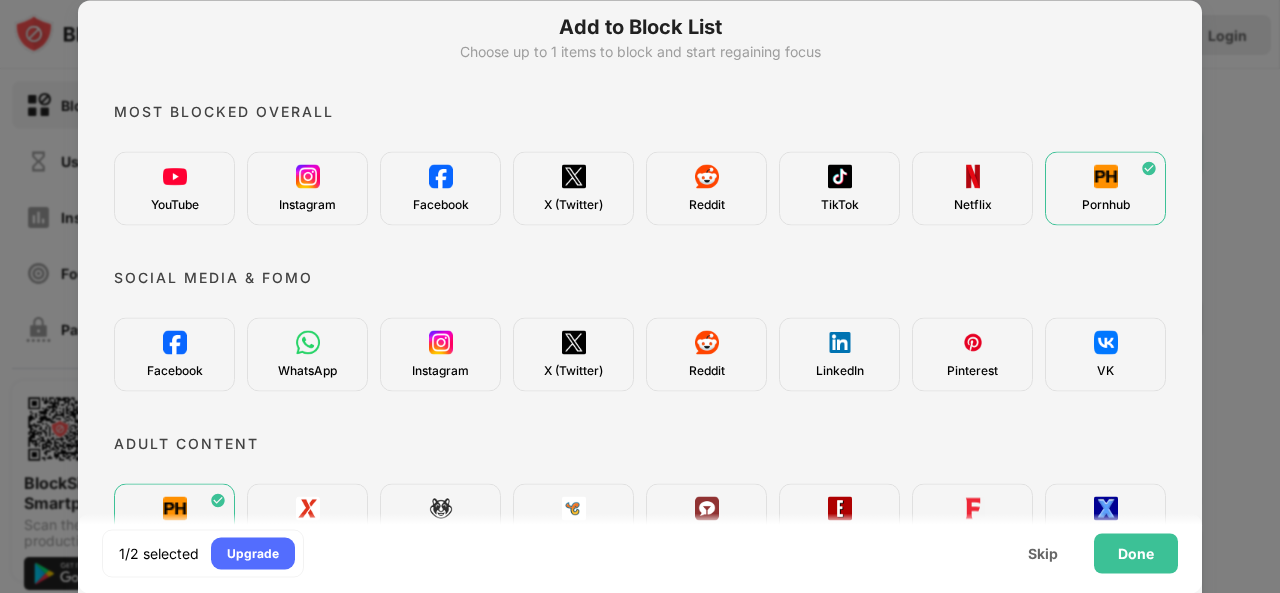 scroll, scrollTop: 124, scrollLeft: 0, axis: vertical 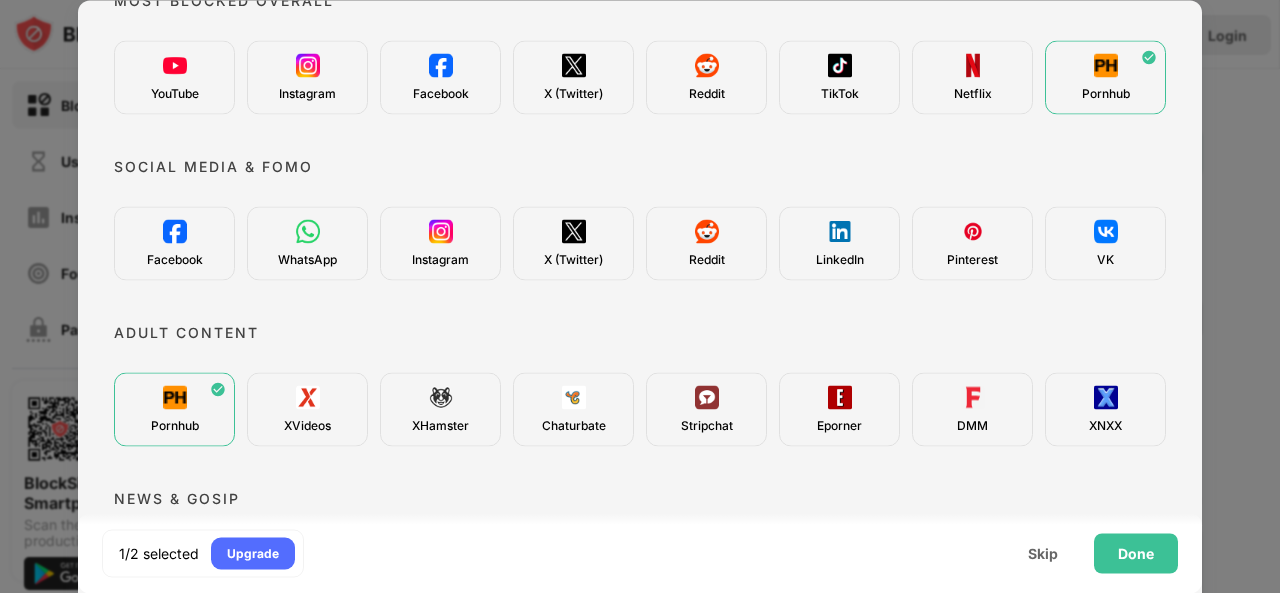 click on "XVideos" at bounding box center [307, 425] 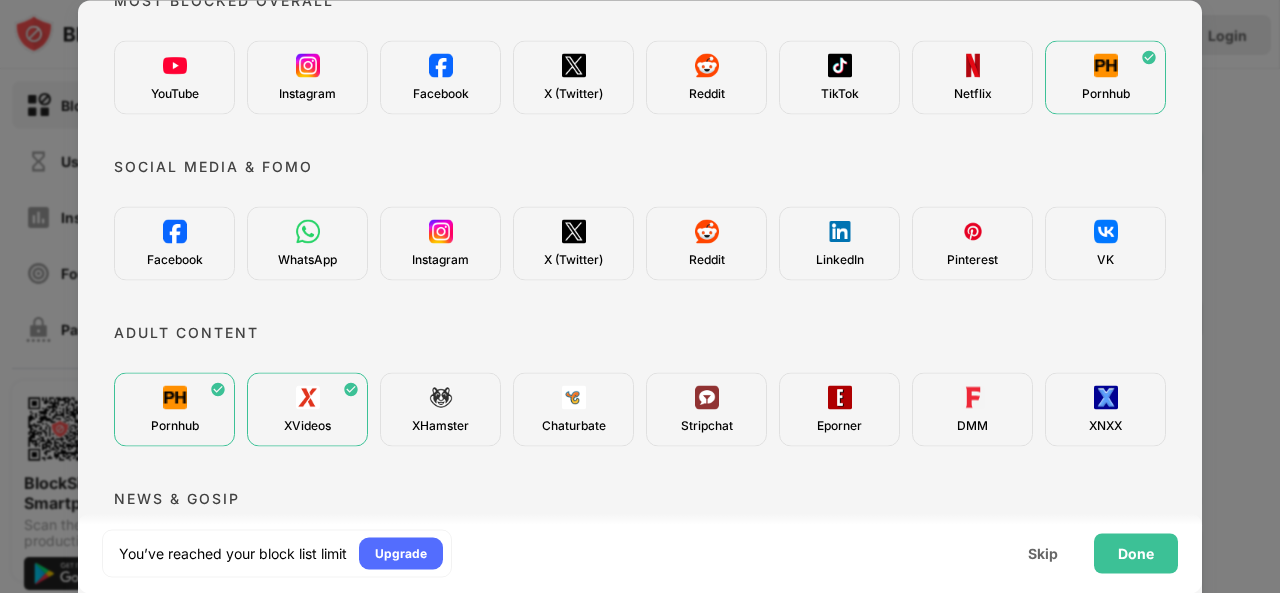 click on "XVideos" at bounding box center [307, 425] 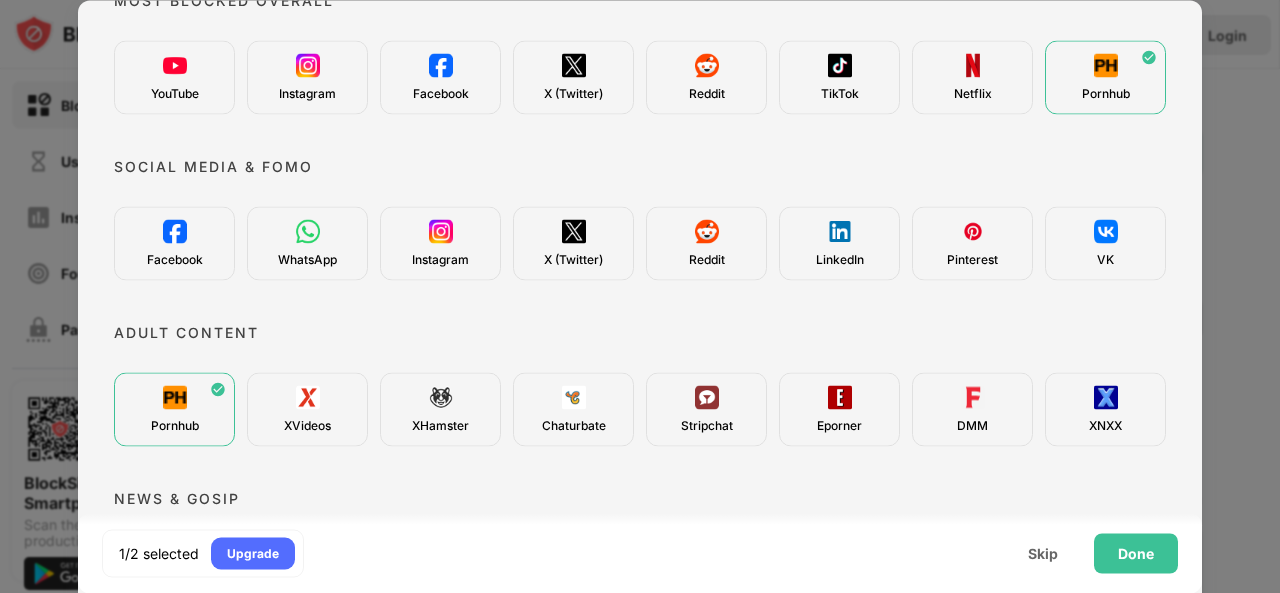 click on "XHamster" at bounding box center [440, 425] 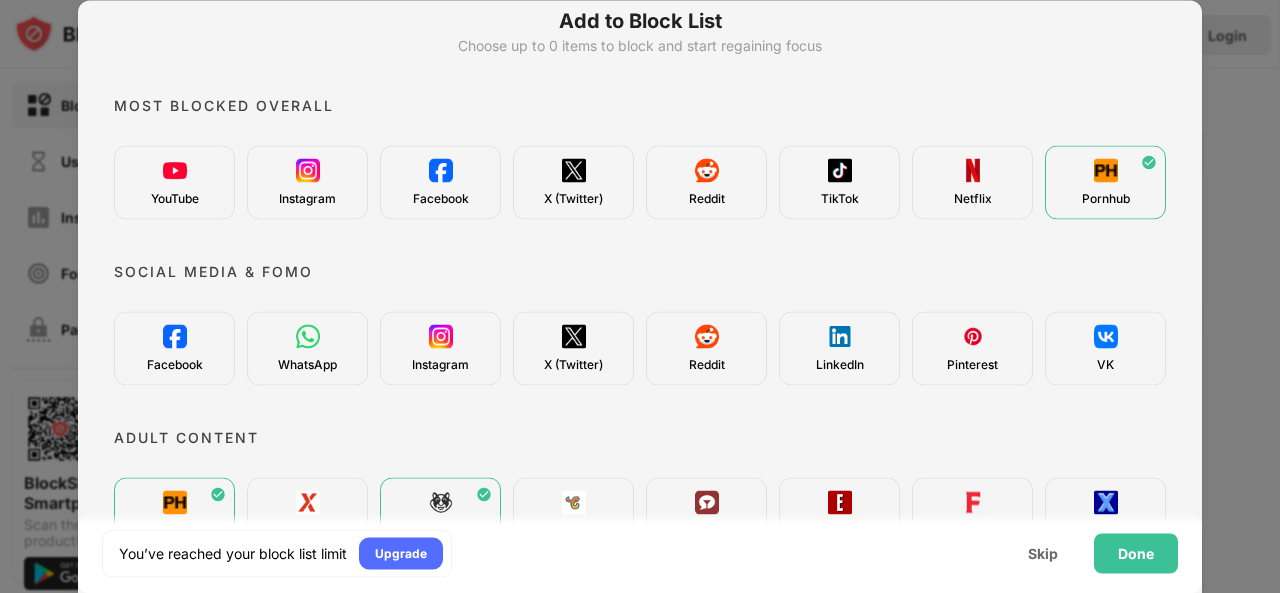 scroll, scrollTop: 18, scrollLeft: 0, axis: vertical 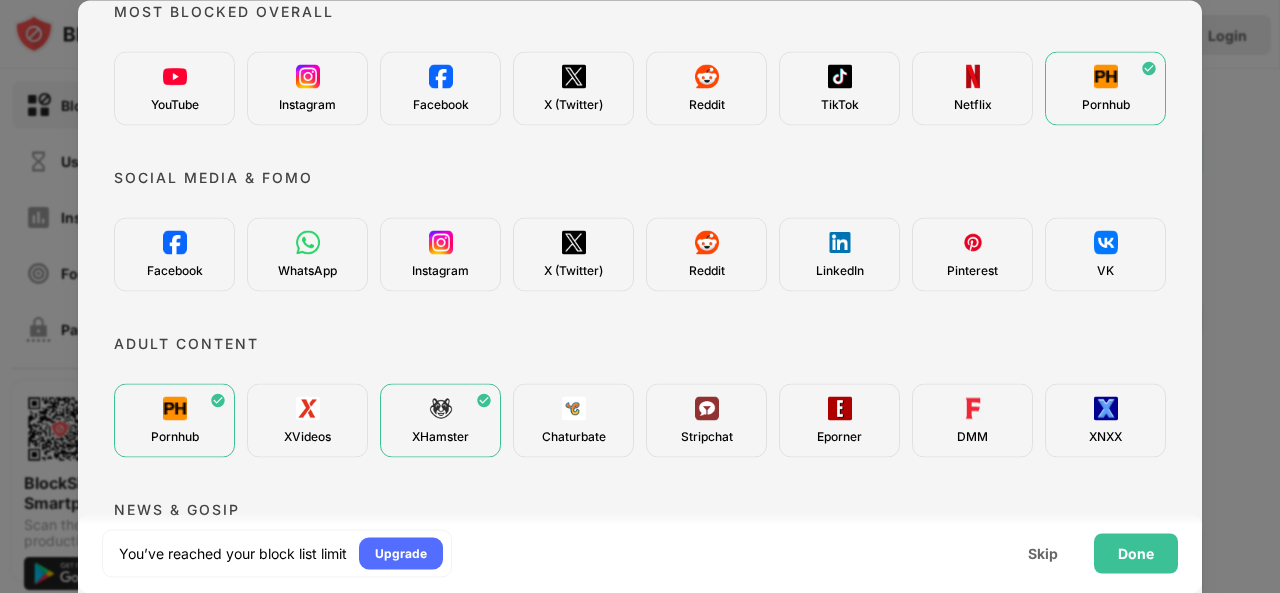 click at bounding box center (441, 408) 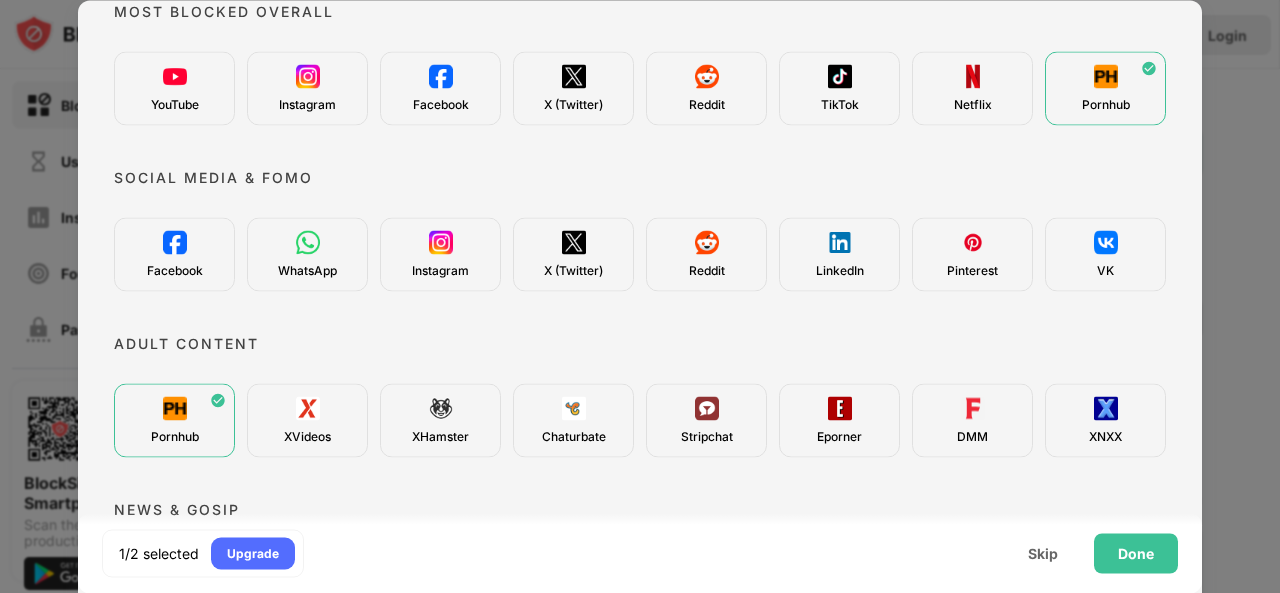 click on "Pornhub" at bounding box center [174, 420] 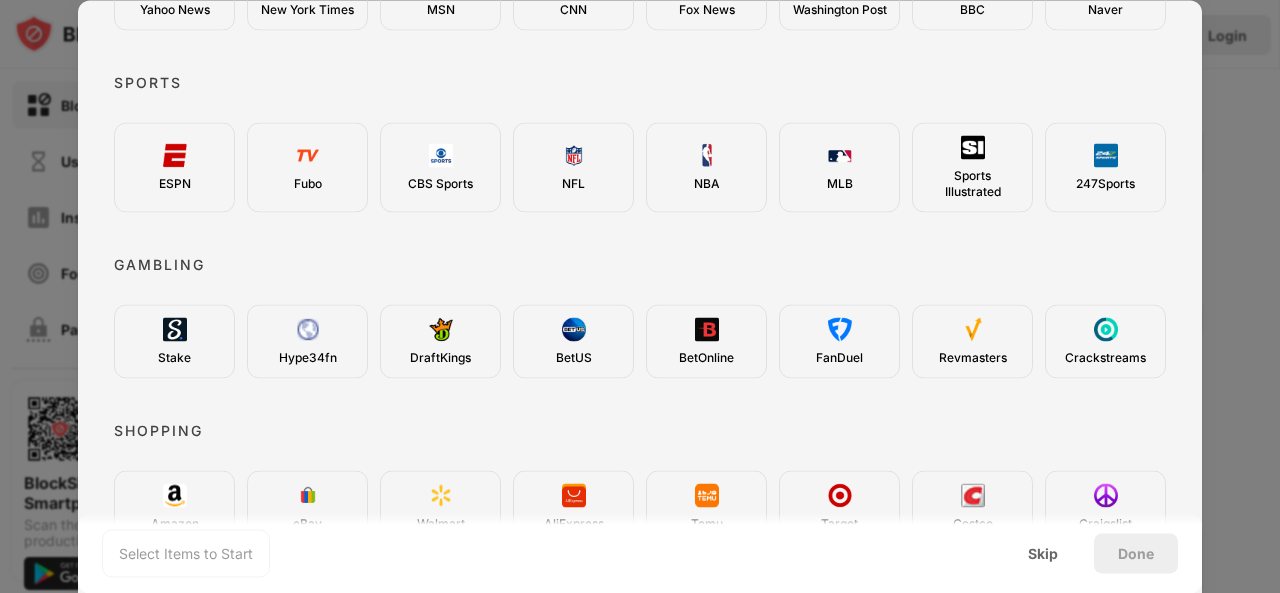 scroll, scrollTop: 733, scrollLeft: 0, axis: vertical 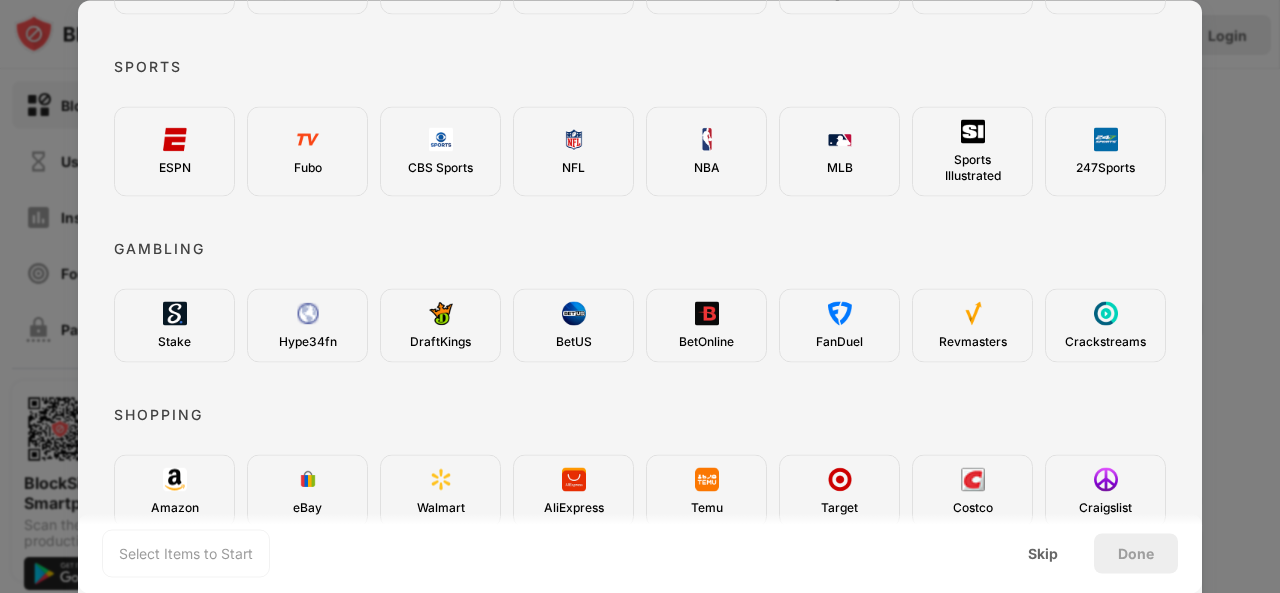 click on "Select Items to Start" at bounding box center (186, 553) 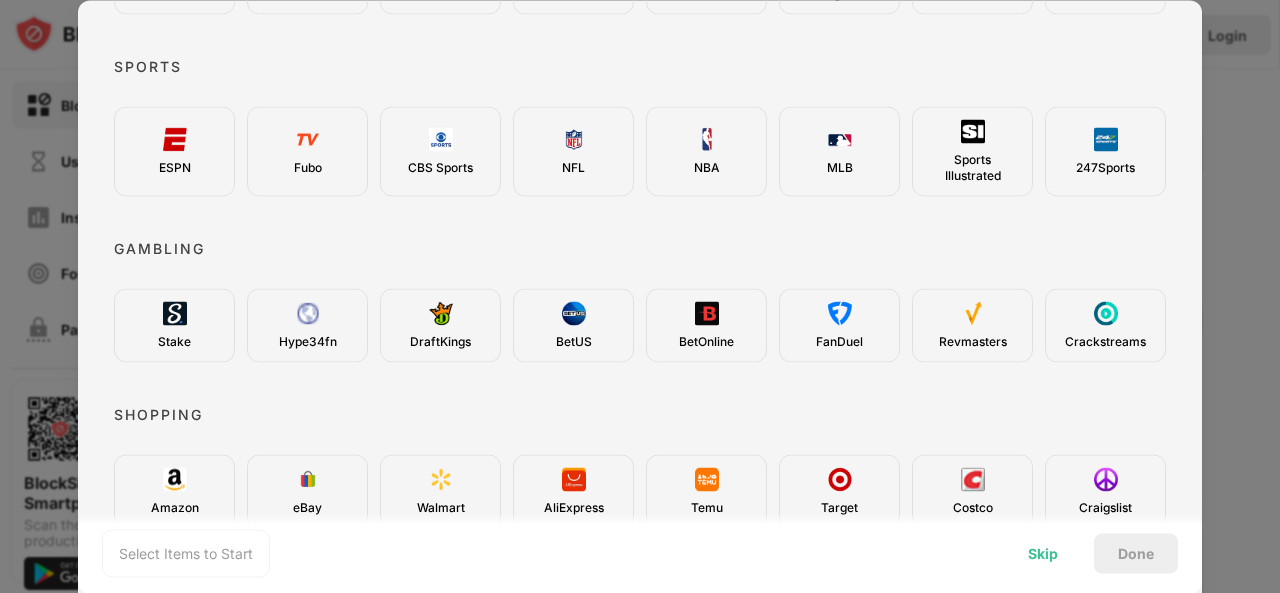 click on "Skip" at bounding box center (1043, 553) 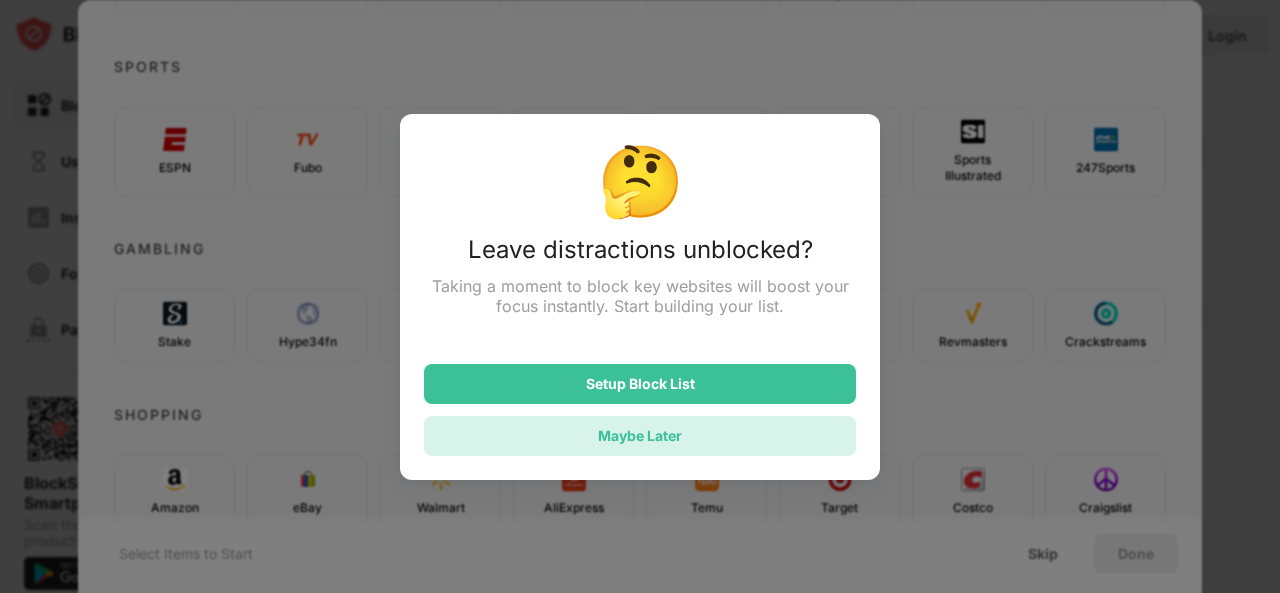 click on "Maybe Later" at bounding box center (640, 436) 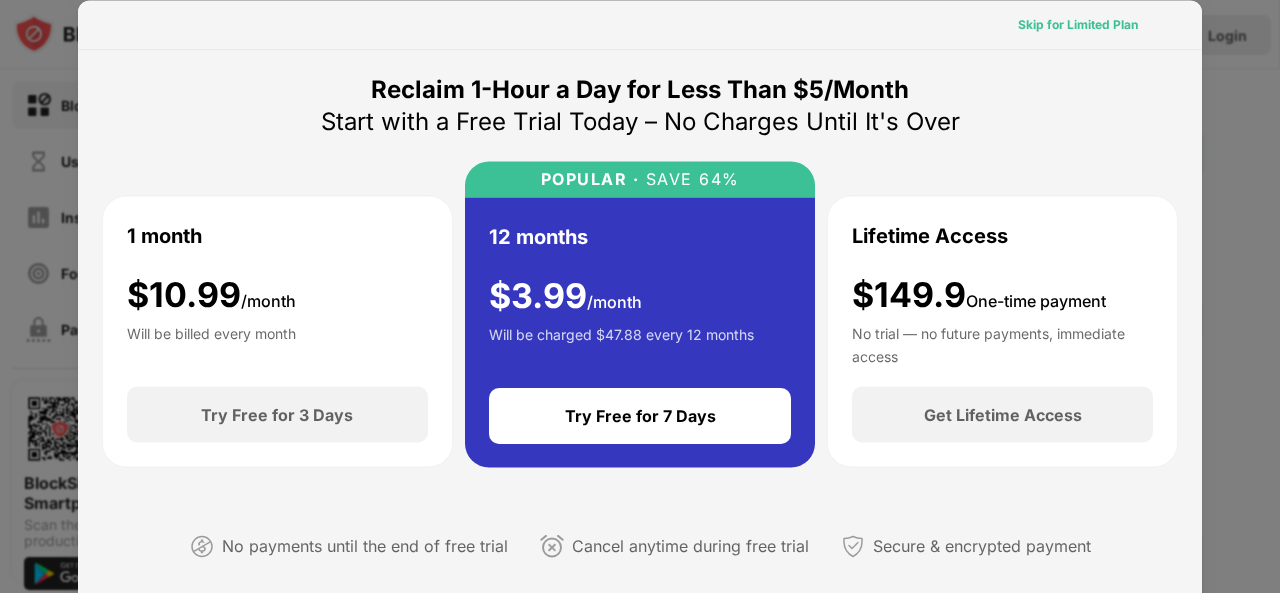 click on "Skip for Limited Plan" at bounding box center (1078, 24) 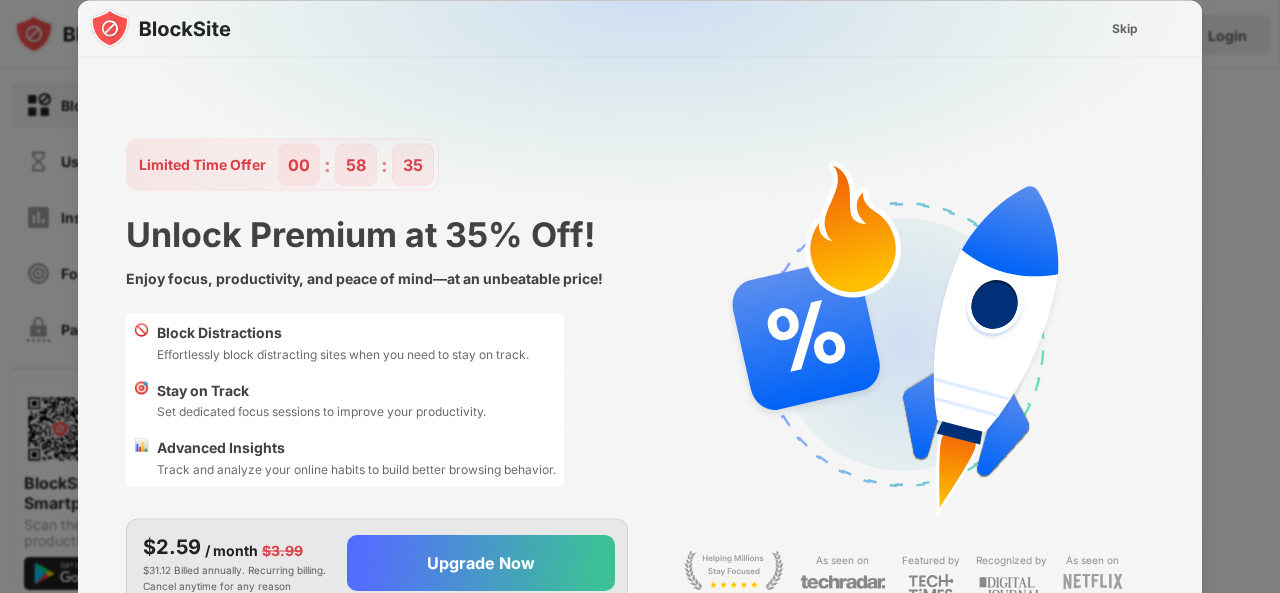 click on "Skip" at bounding box center (1125, 28) 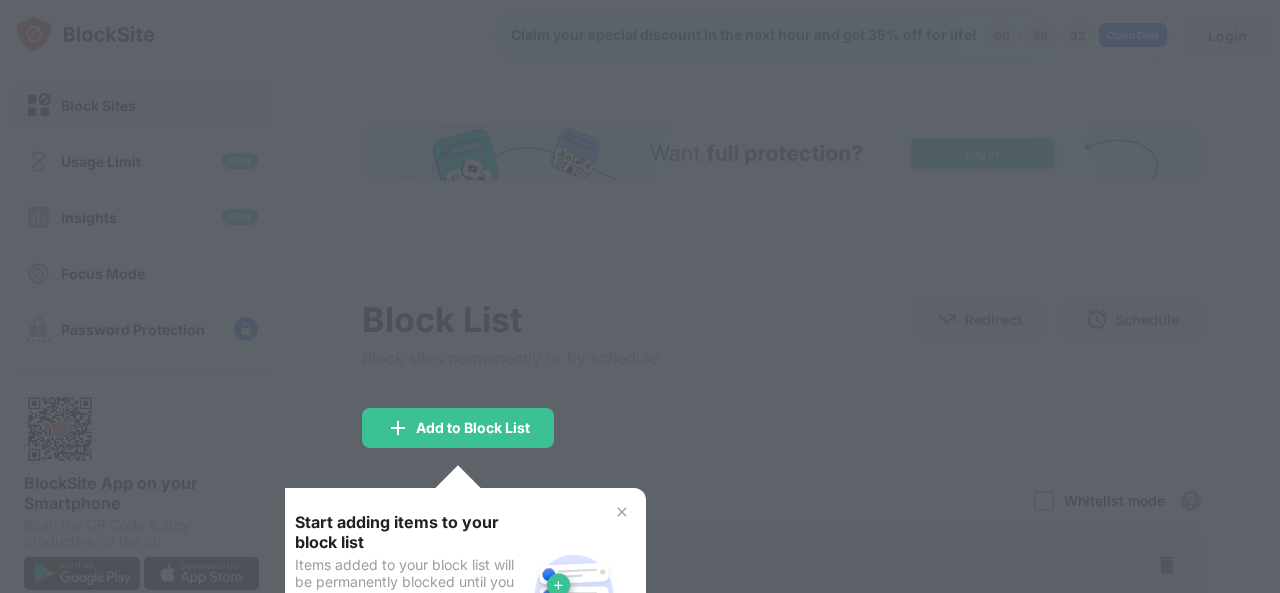 click at bounding box center [640, 296] 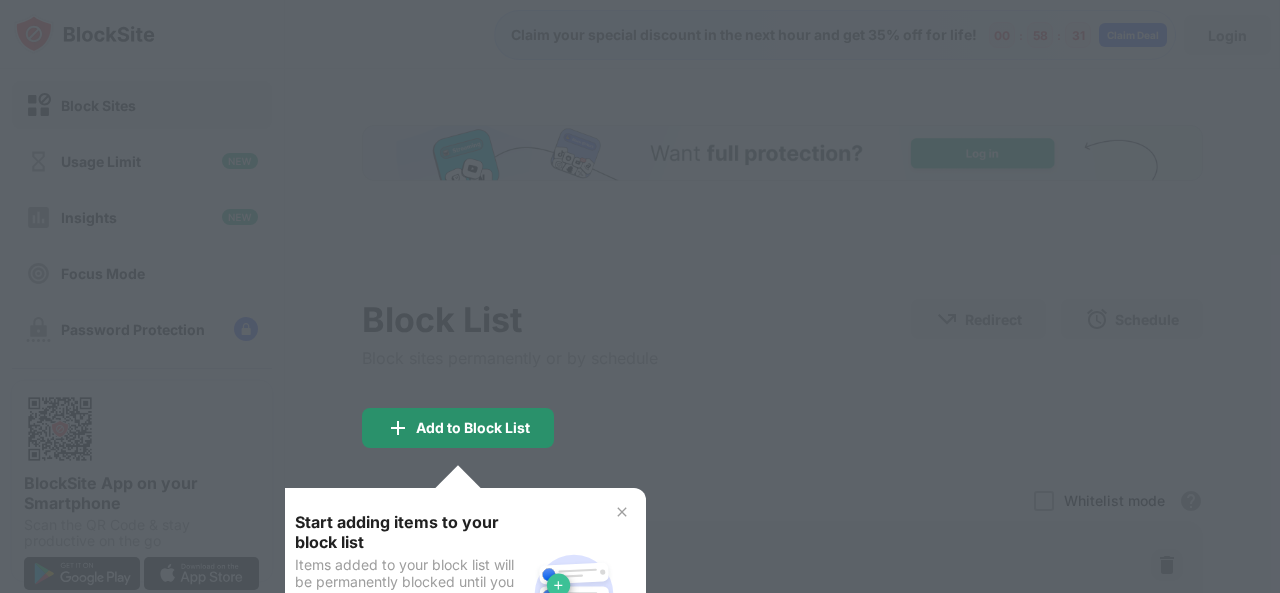 click at bounding box center [640, 296] 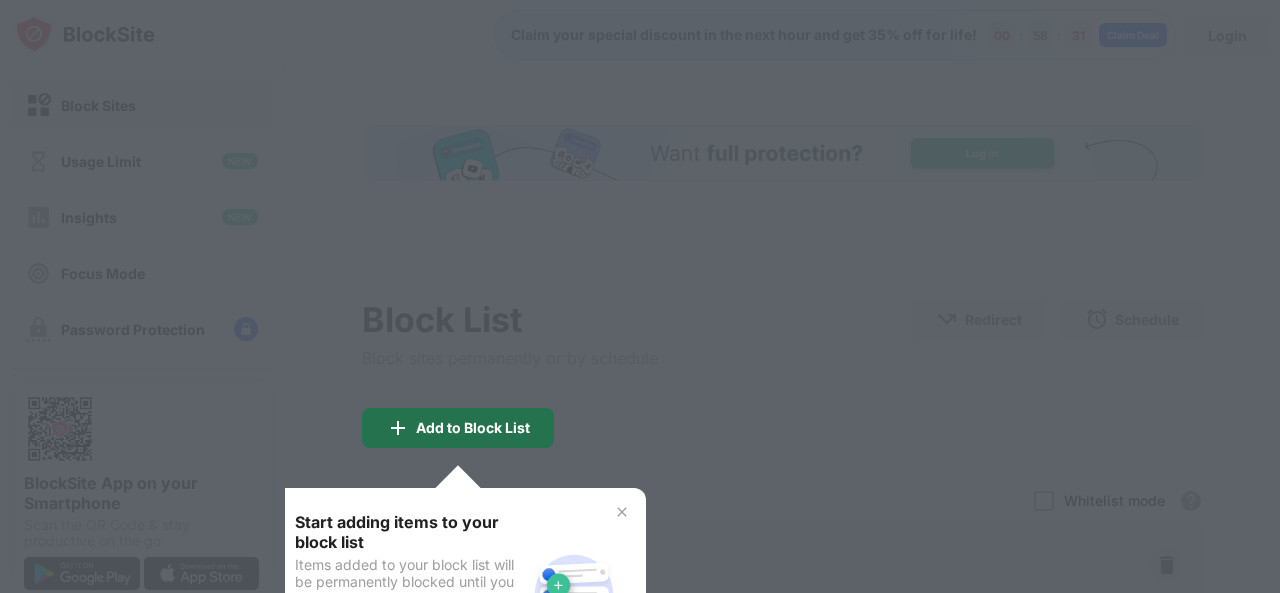 click on "Add to Block List" at bounding box center [473, 428] 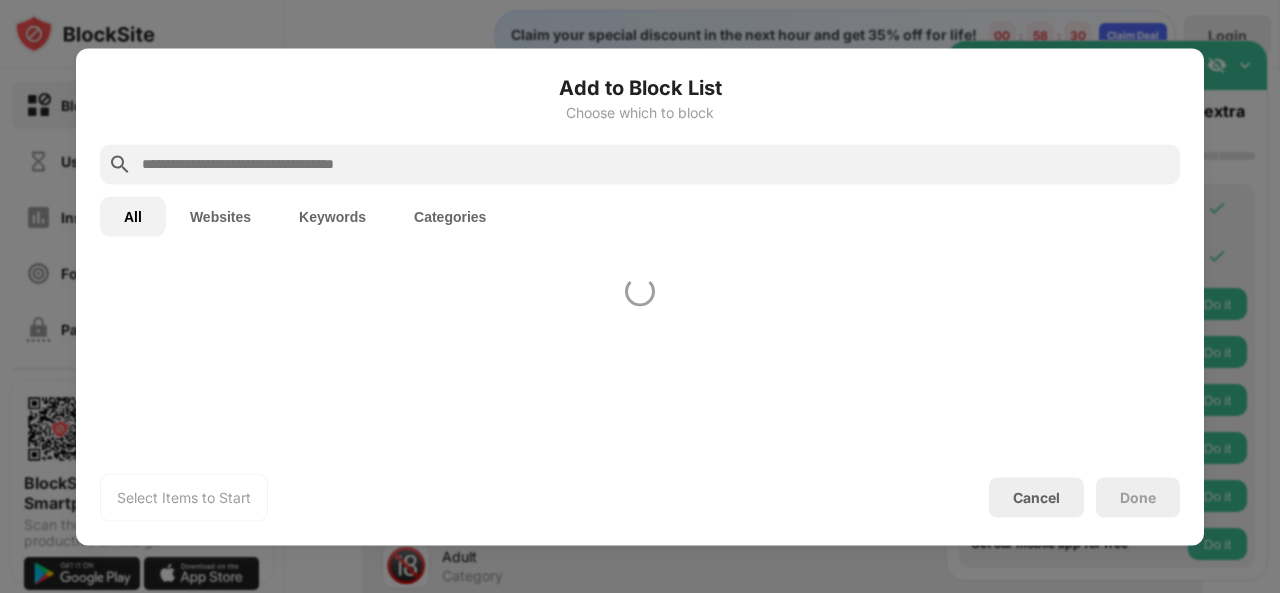 scroll, scrollTop: 0, scrollLeft: 0, axis: both 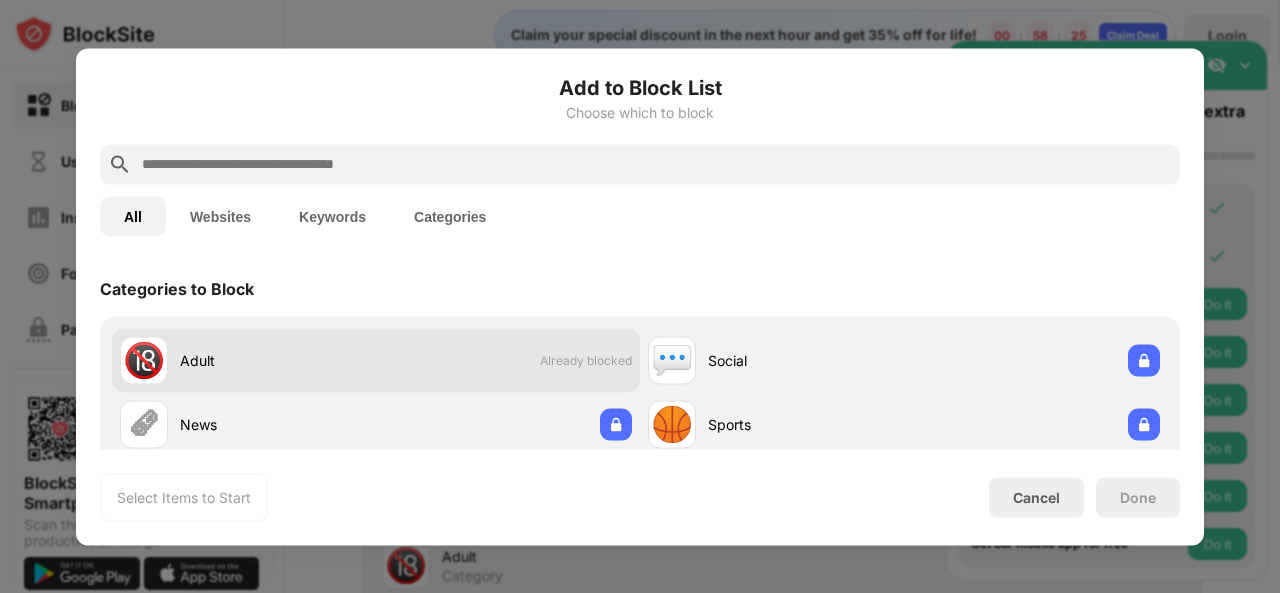 click on "🔞 Adult" at bounding box center [248, 360] 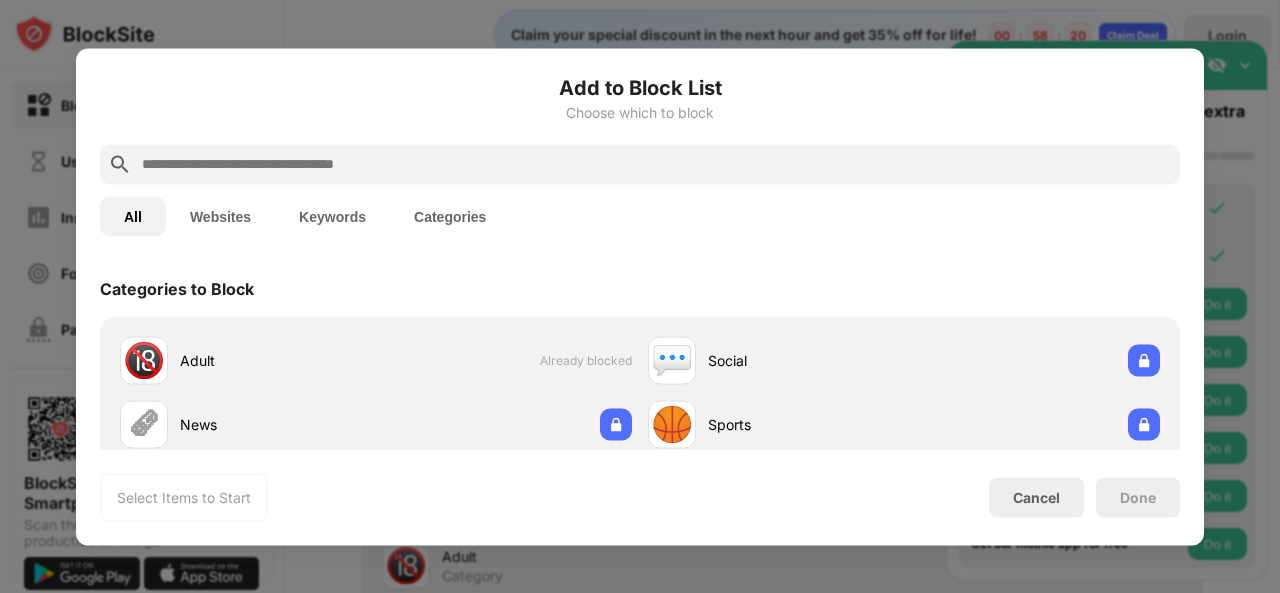 click on "Websites" at bounding box center (220, 216) 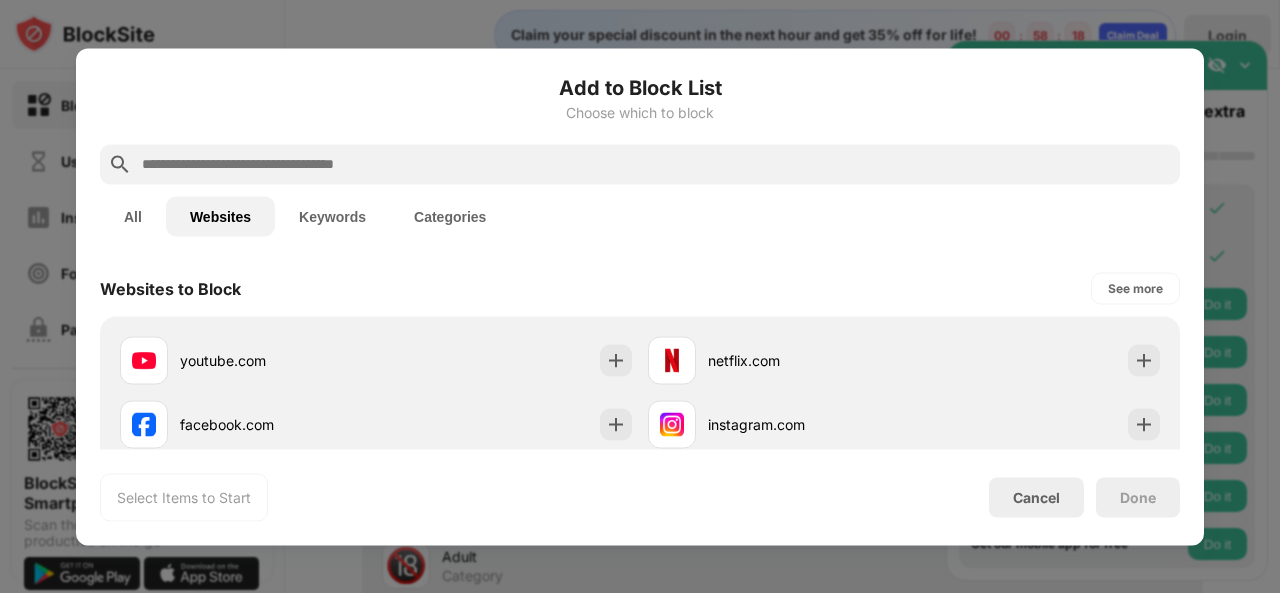 click on "Keywords" at bounding box center (332, 216) 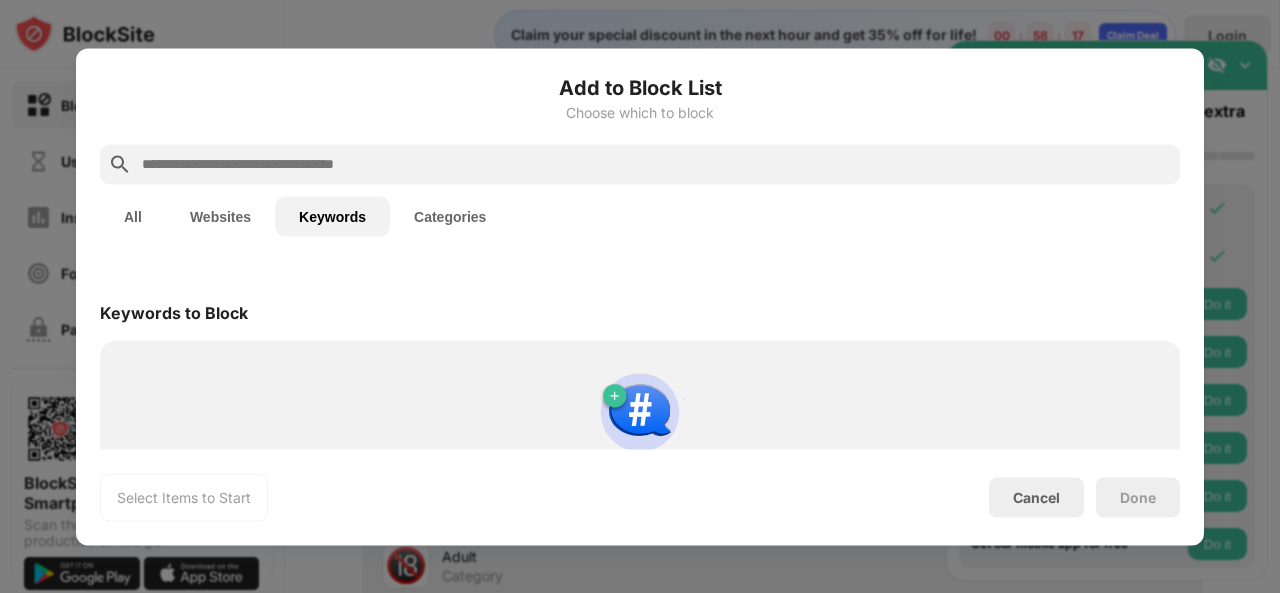 click on "Categories" at bounding box center [450, 216] 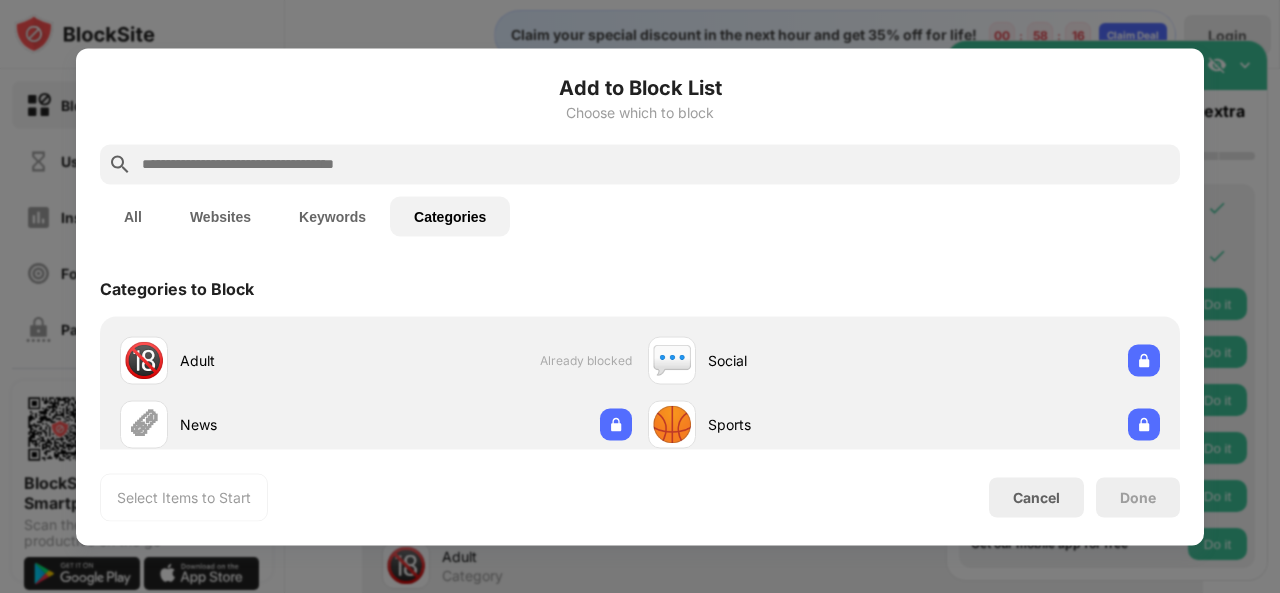 click on "Websites" at bounding box center [220, 216] 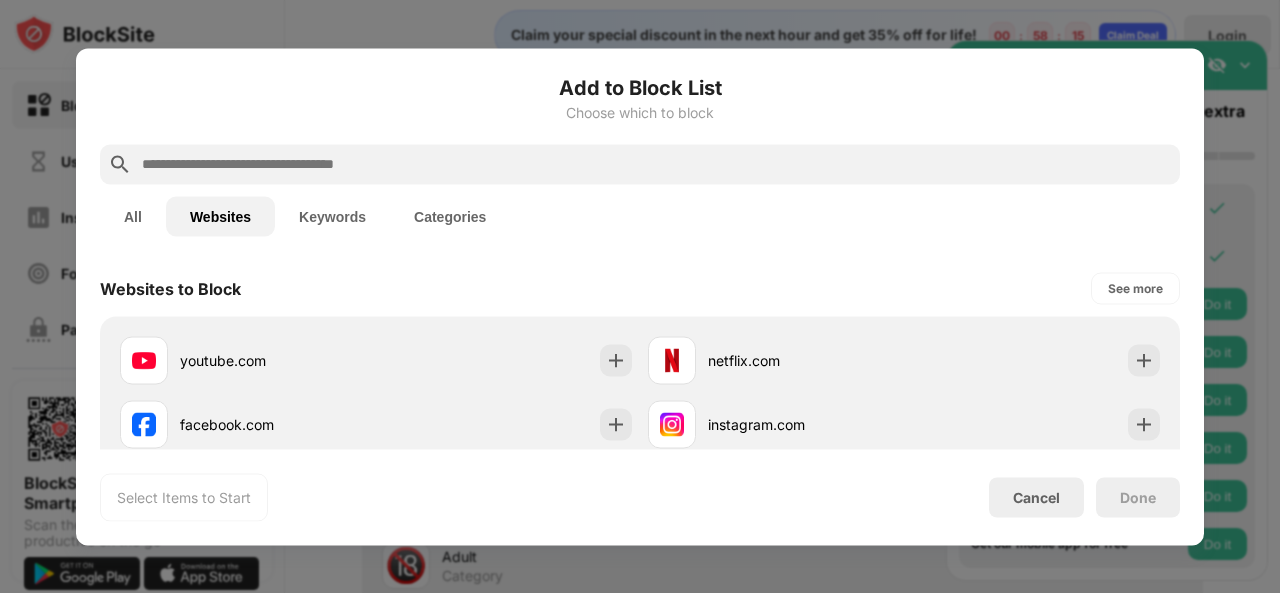 click at bounding box center (656, 164) 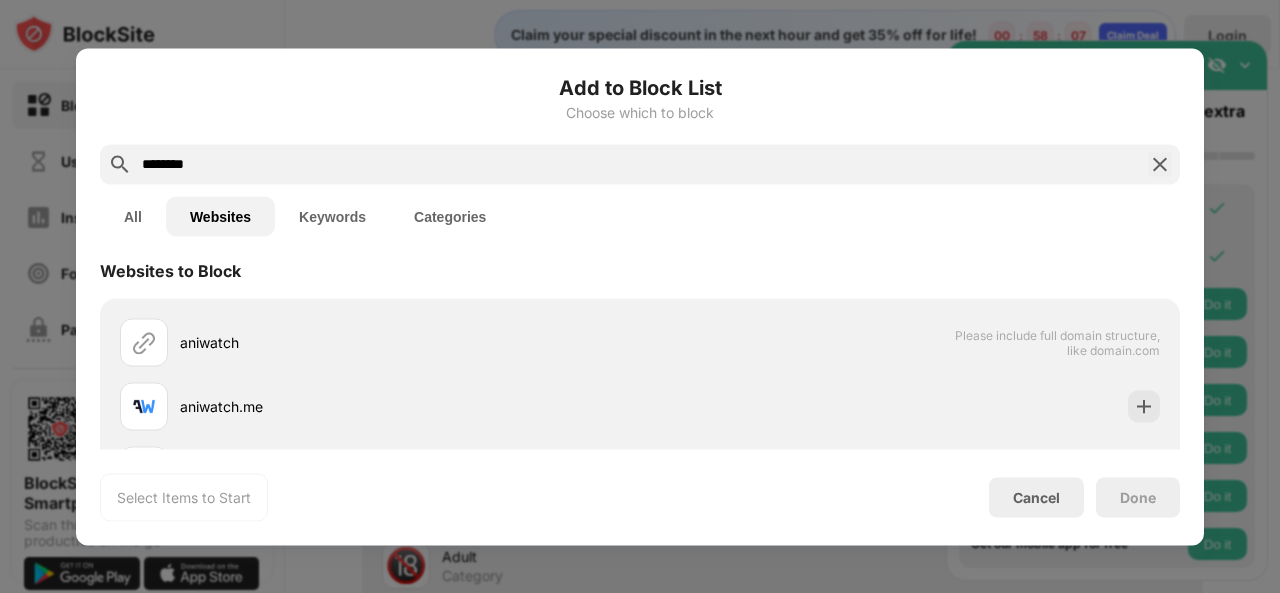 scroll, scrollTop: 14, scrollLeft: 0, axis: vertical 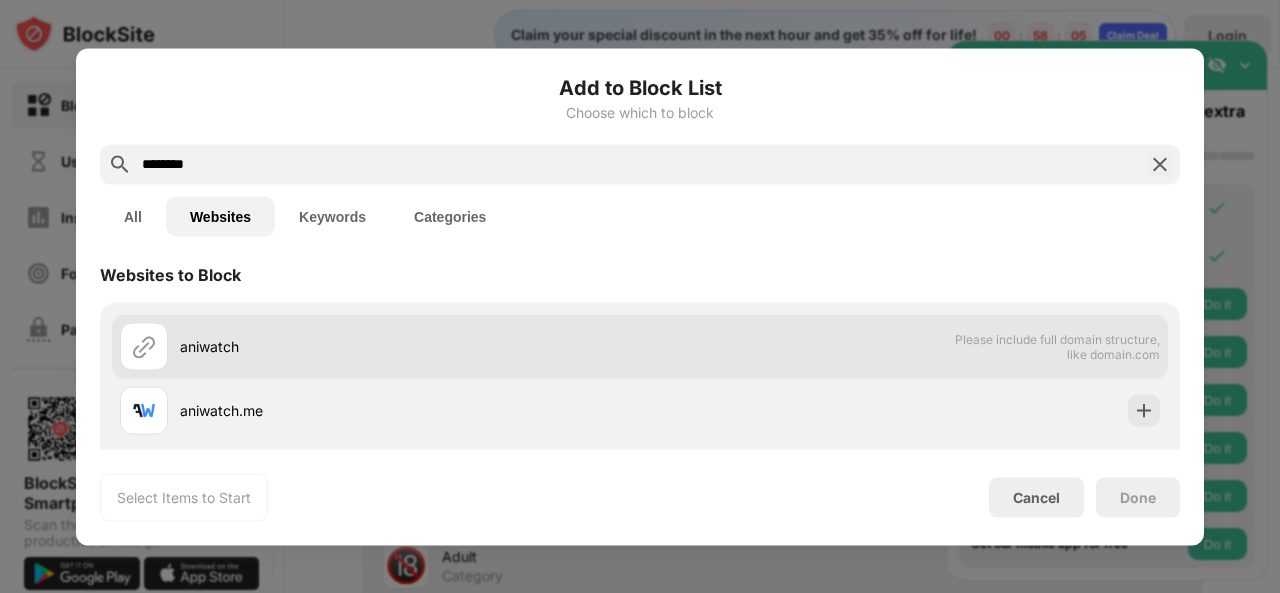 click on "aniwatch Please include full domain structure, like domain.com" at bounding box center [640, 346] 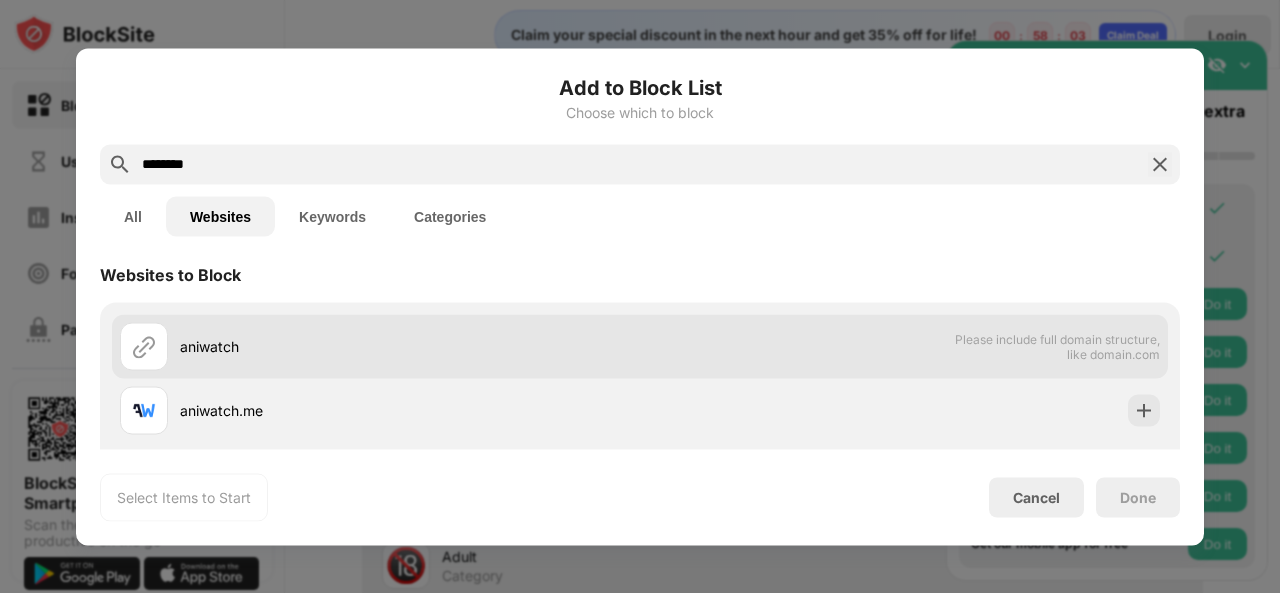 click on "aniwatch" at bounding box center (410, 346) 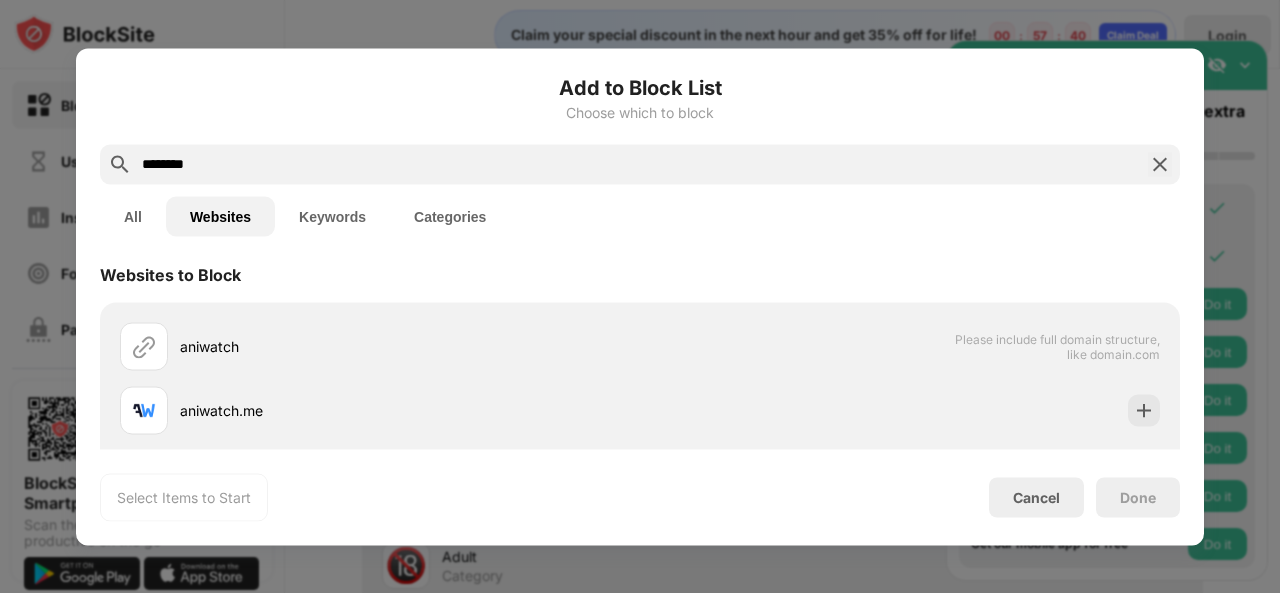 click on "********" at bounding box center [640, 164] 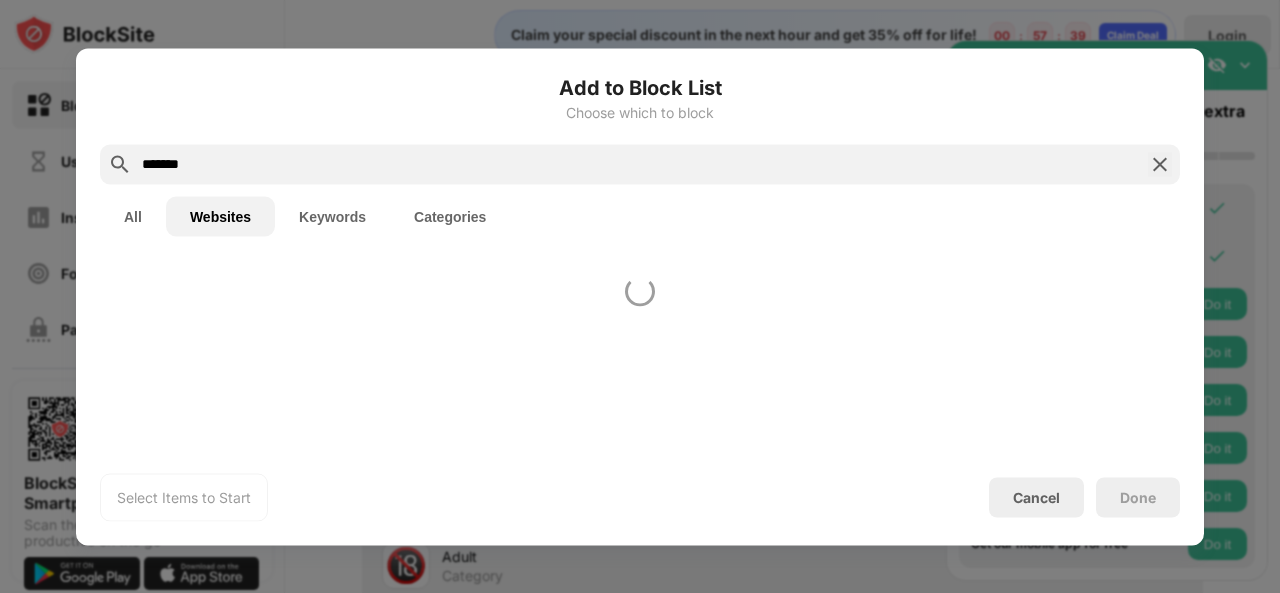 scroll, scrollTop: 0, scrollLeft: 0, axis: both 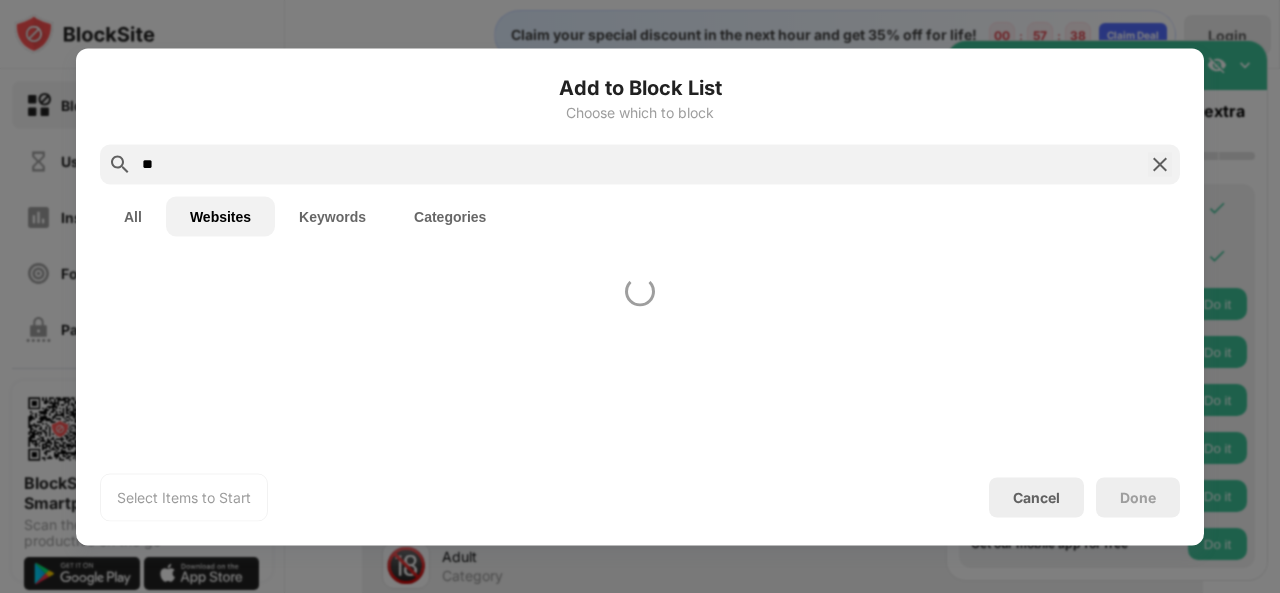 type on "*" 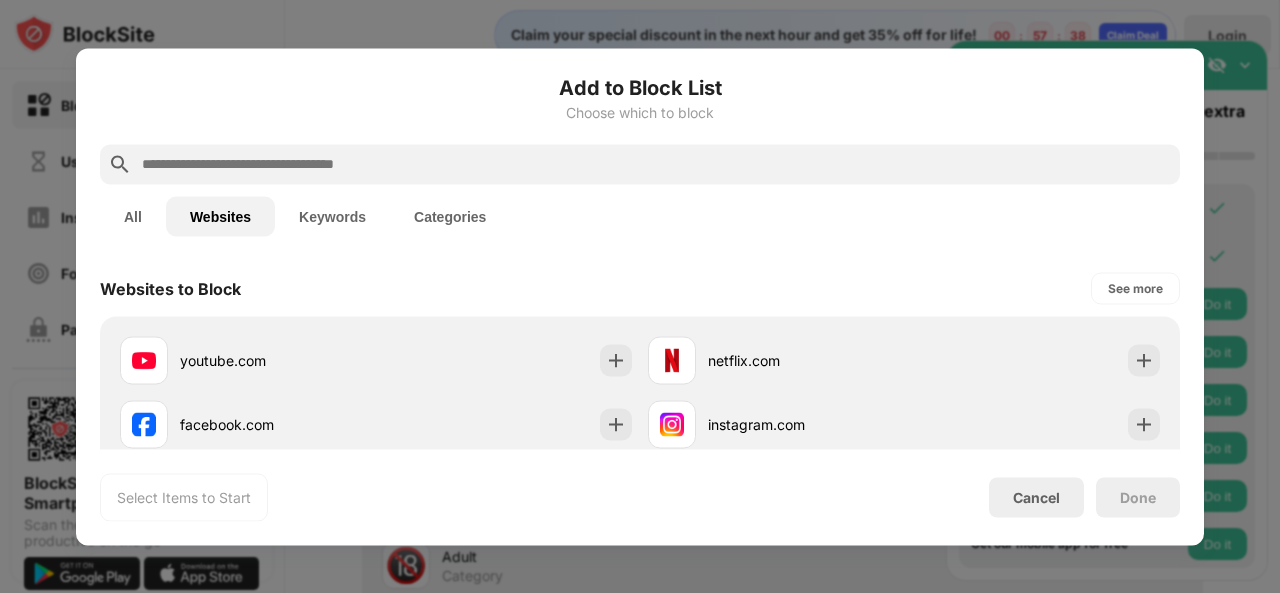 paste on "**********" 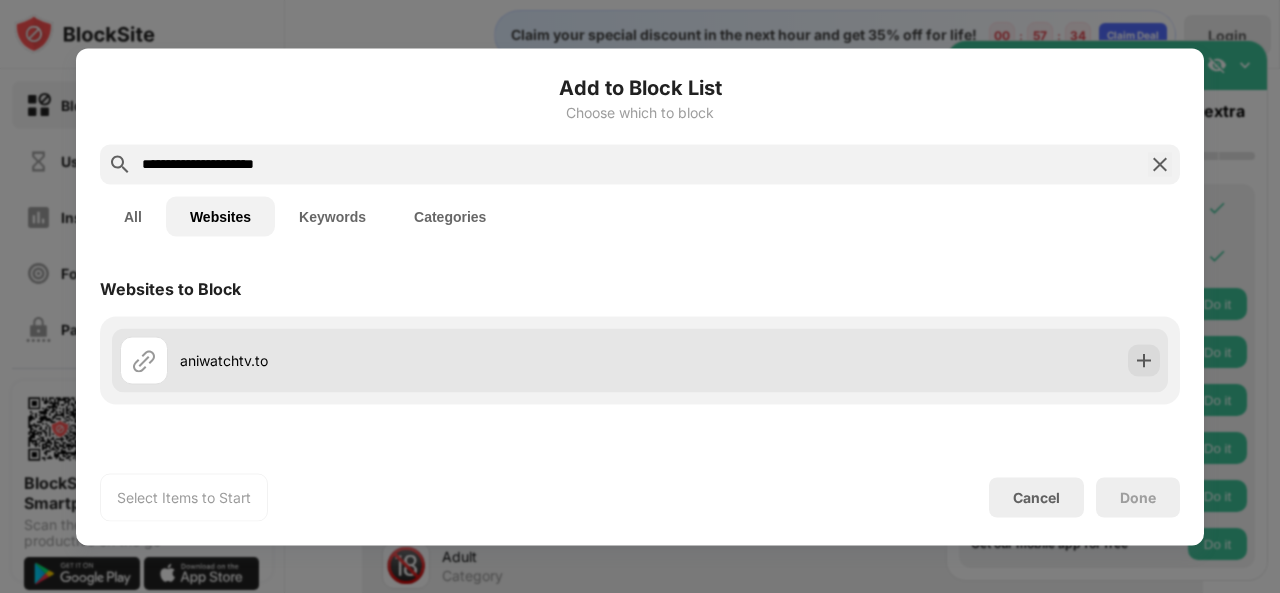 type on "**********" 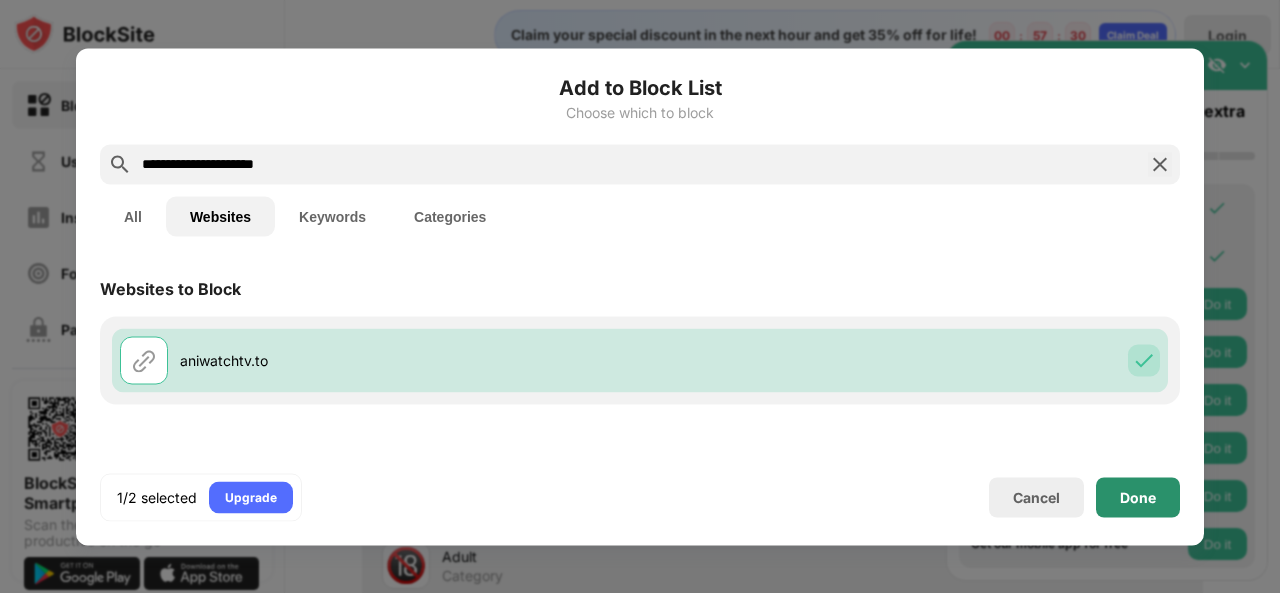 scroll, scrollTop: 0, scrollLeft: 0, axis: both 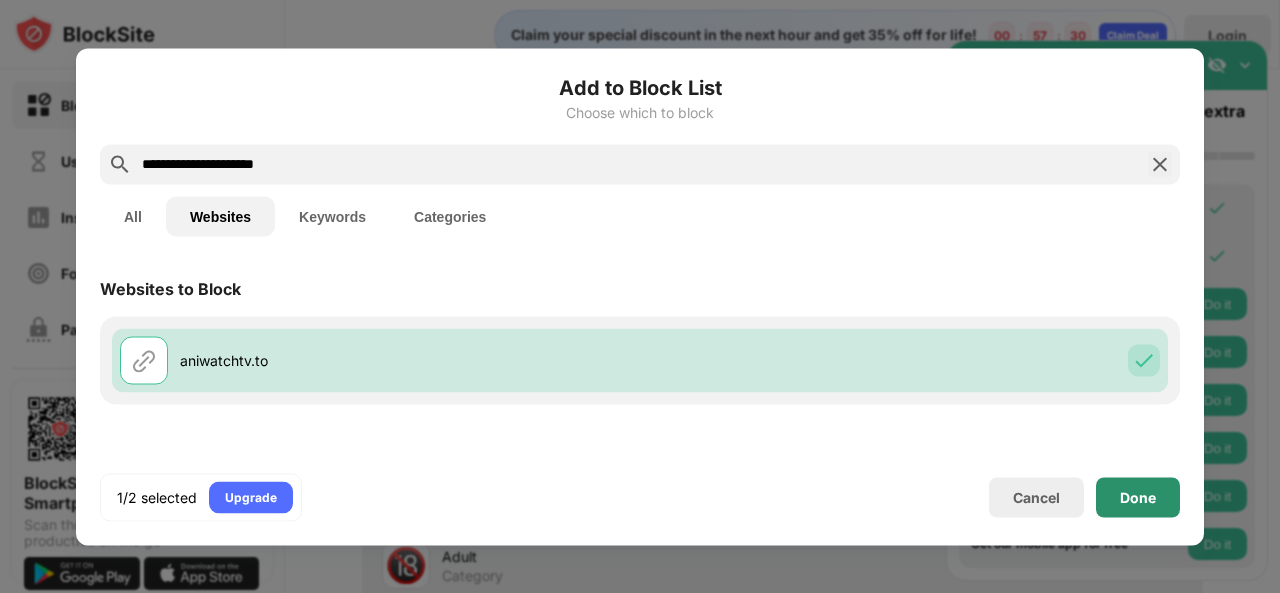 click on "Done" at bounding box center [1138, 497] 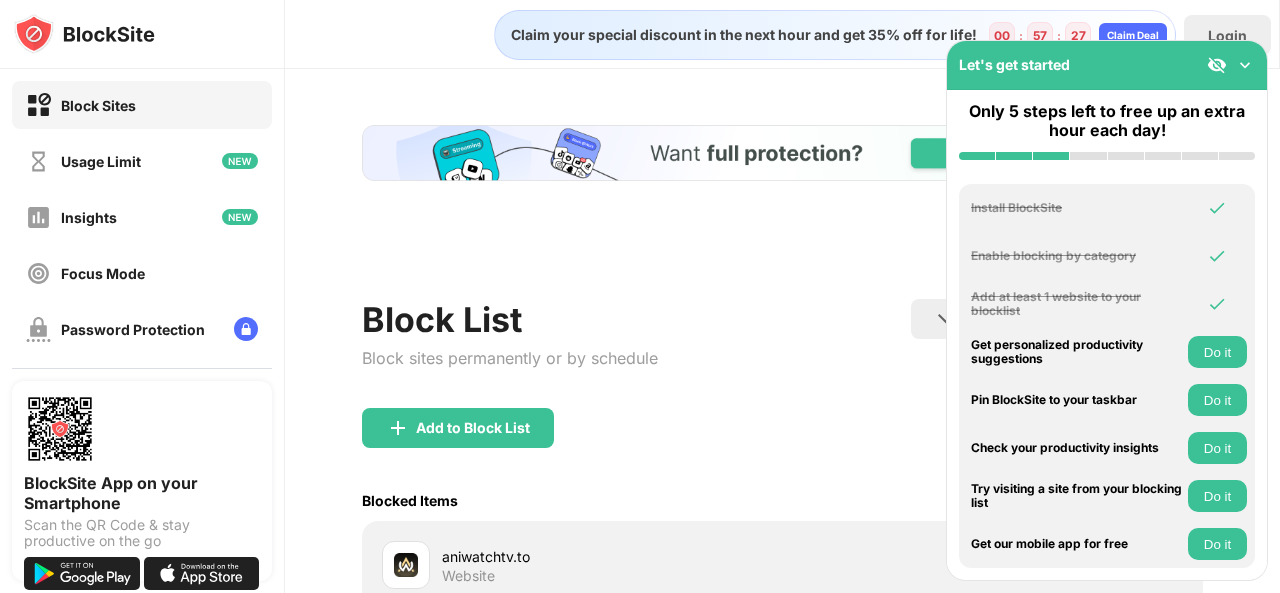 click at bounding box center [781, 153] 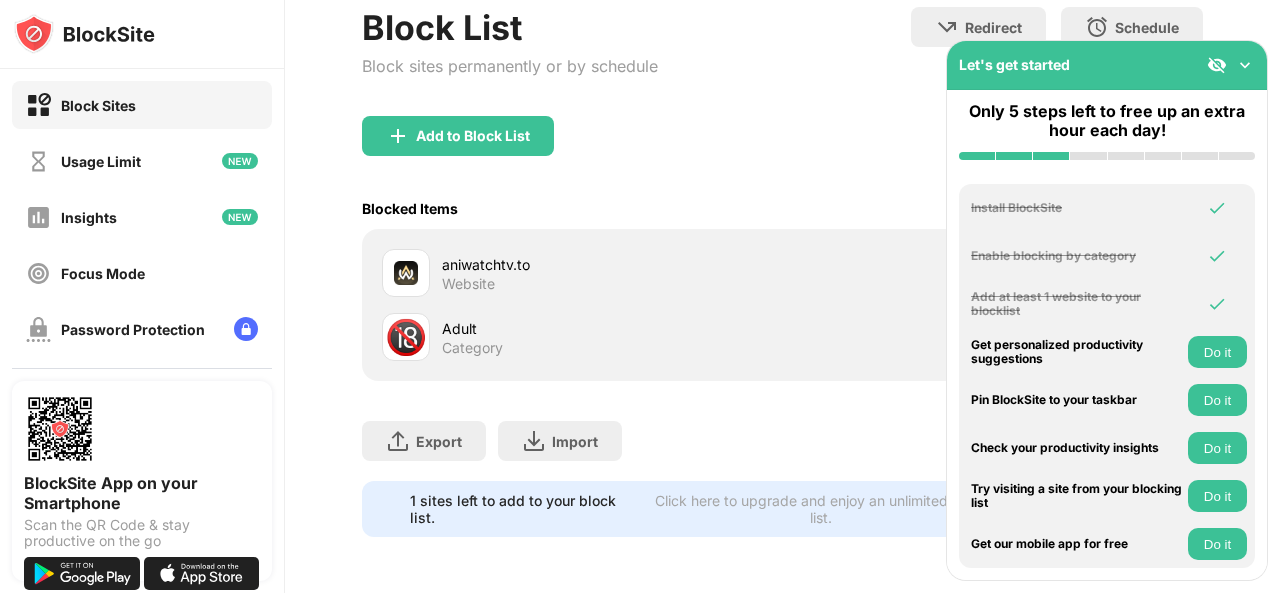 scroll, scrollTop: 306, scrollLeft: 0, axis: vertical 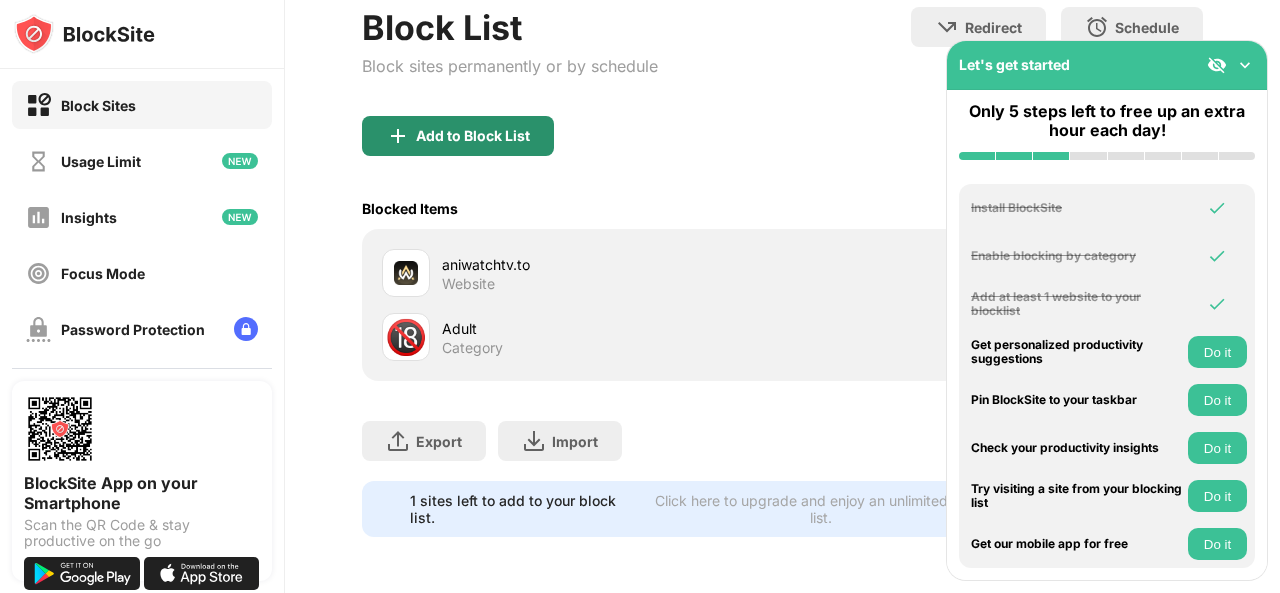 click on "Add to Block List" at bounding box center (473, 136) 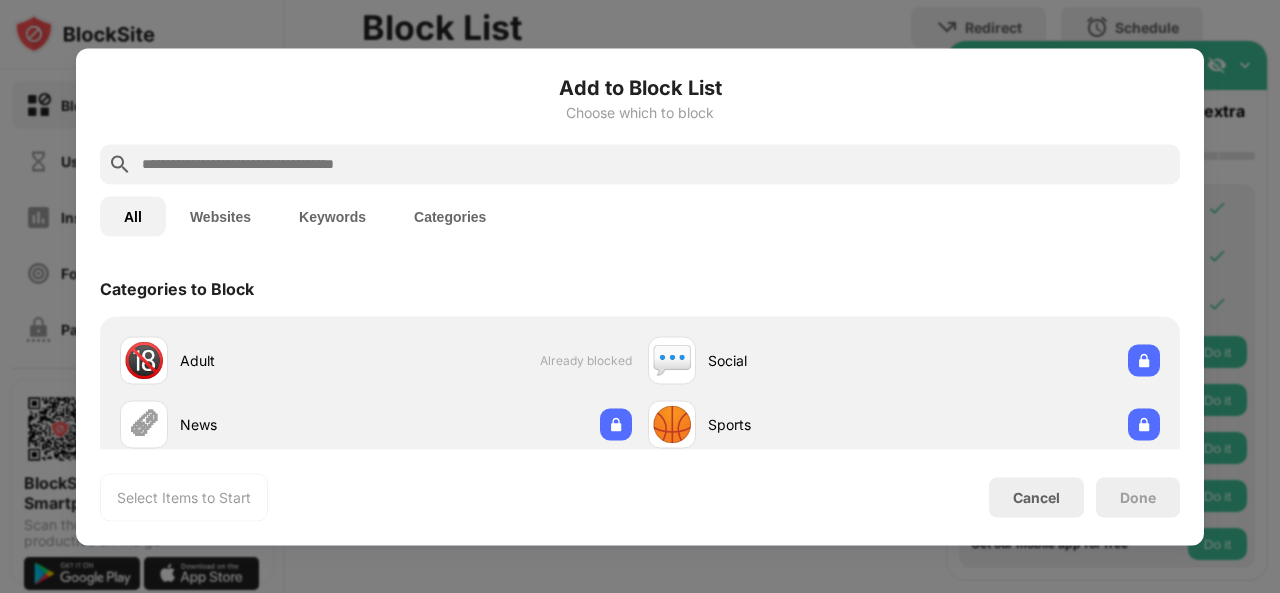 click on "Categories" at bounding box center (450, 216) 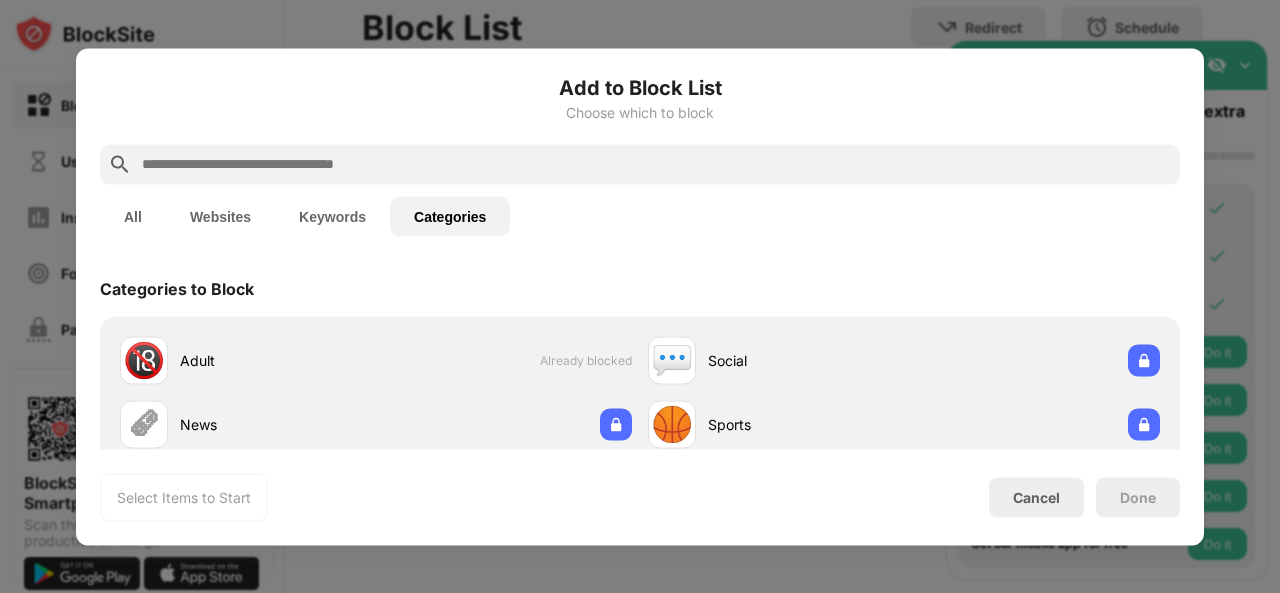 click on "Keywords" at bounding box center [332, 216] 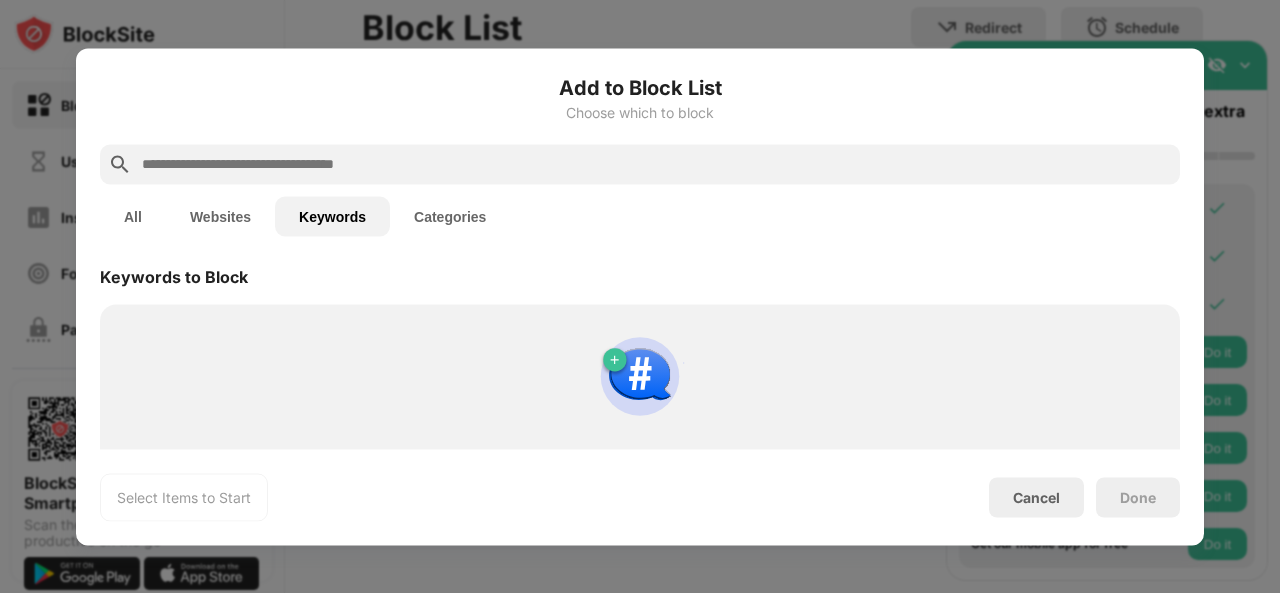 scroll, scrollTop: 0, scrollLeft: 0, axis: both 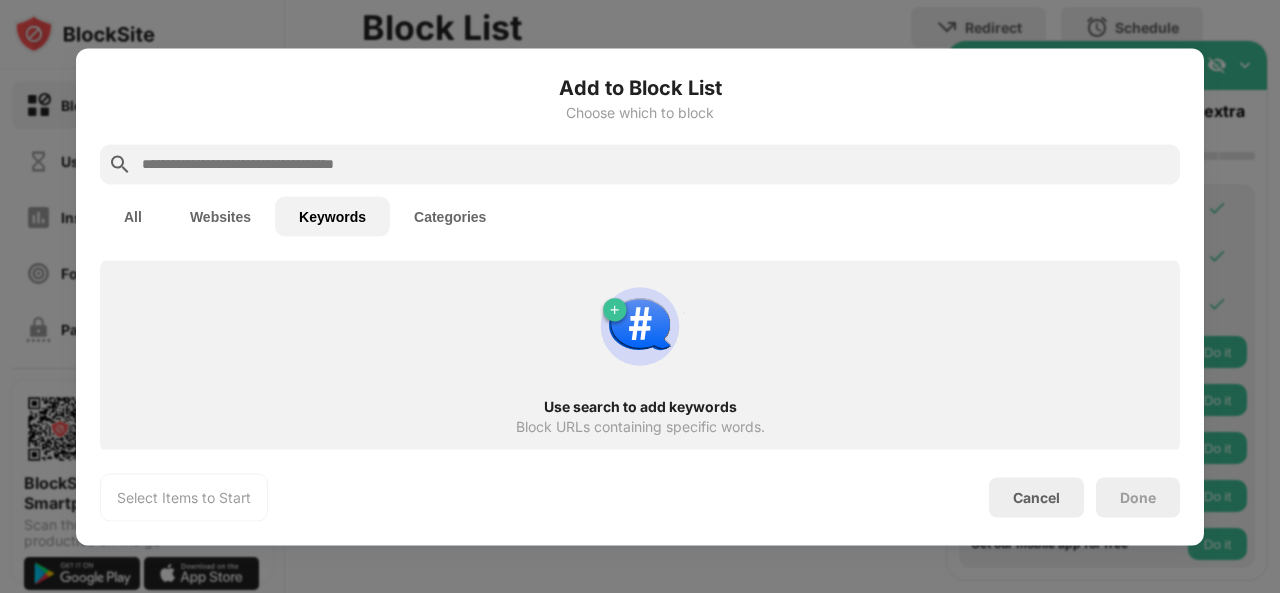 click at bounding box center (656, 164) 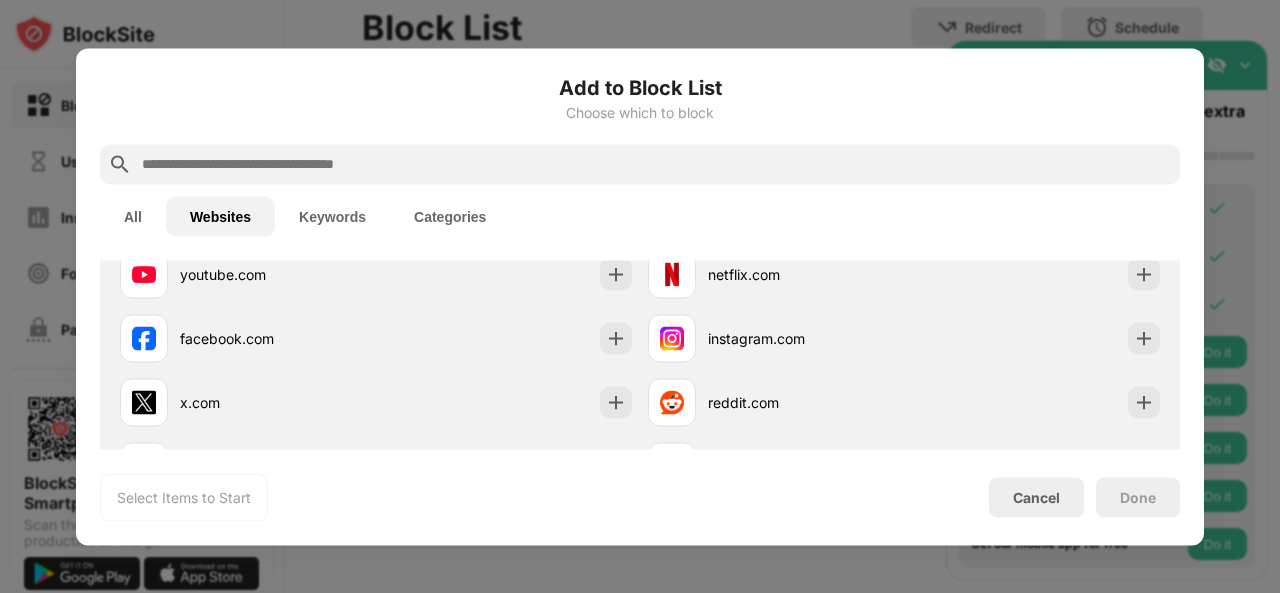 scroll, scrollTop: 0, scrollLeft: 0, axis: both 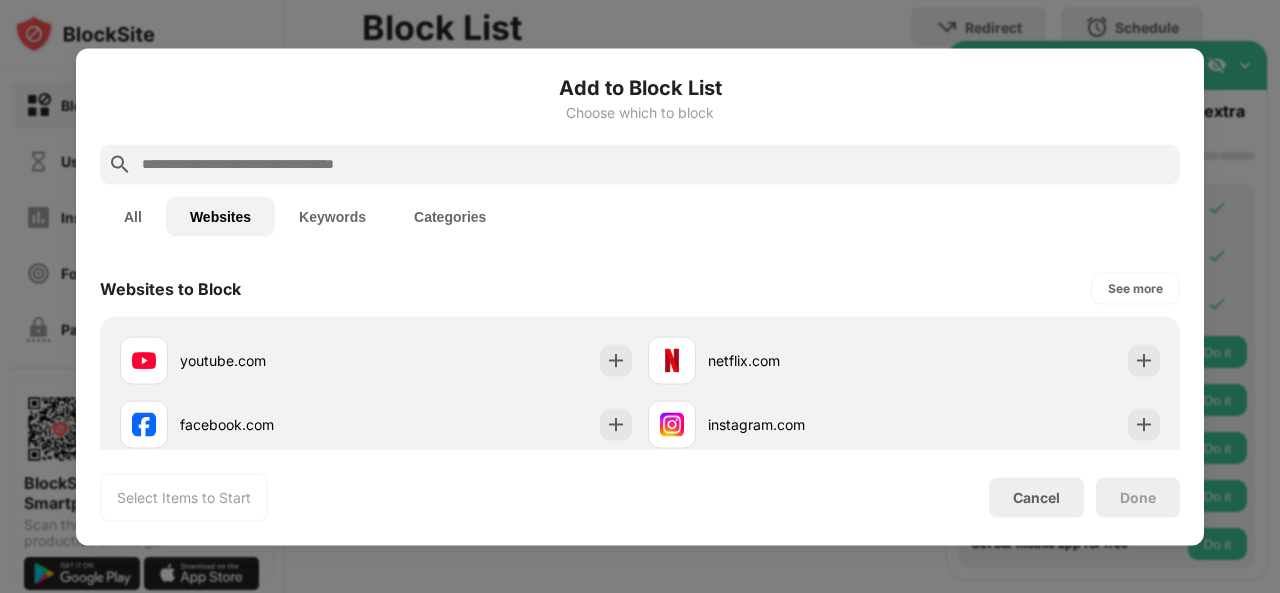 click at bounding box center [656, 164] 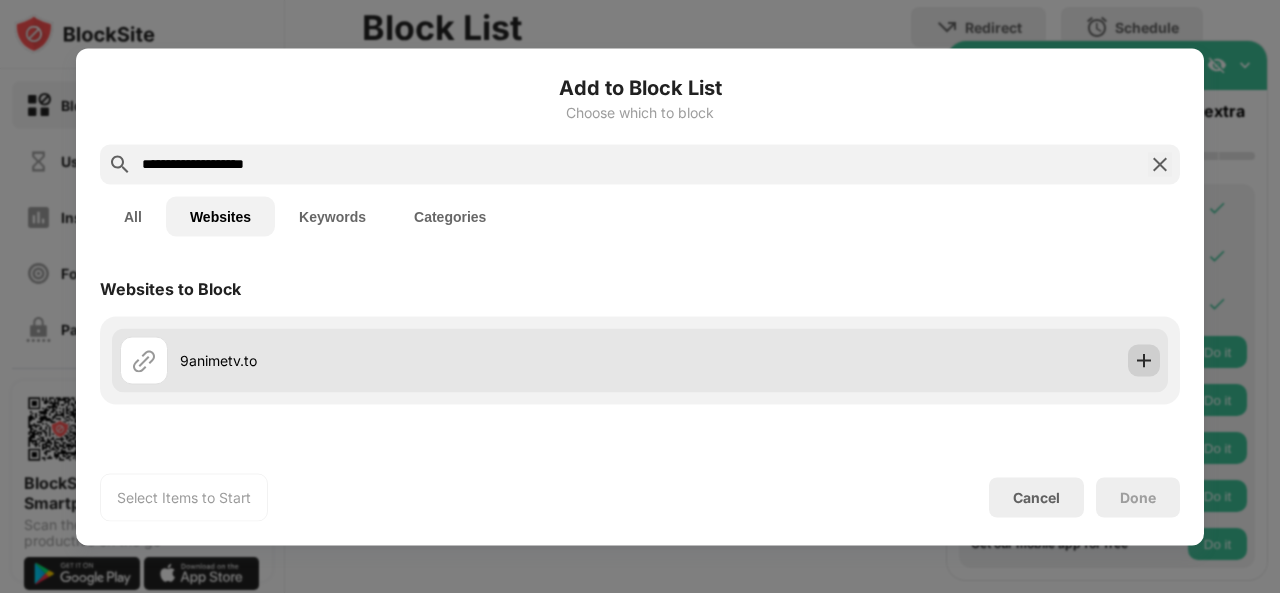 type on "**********" 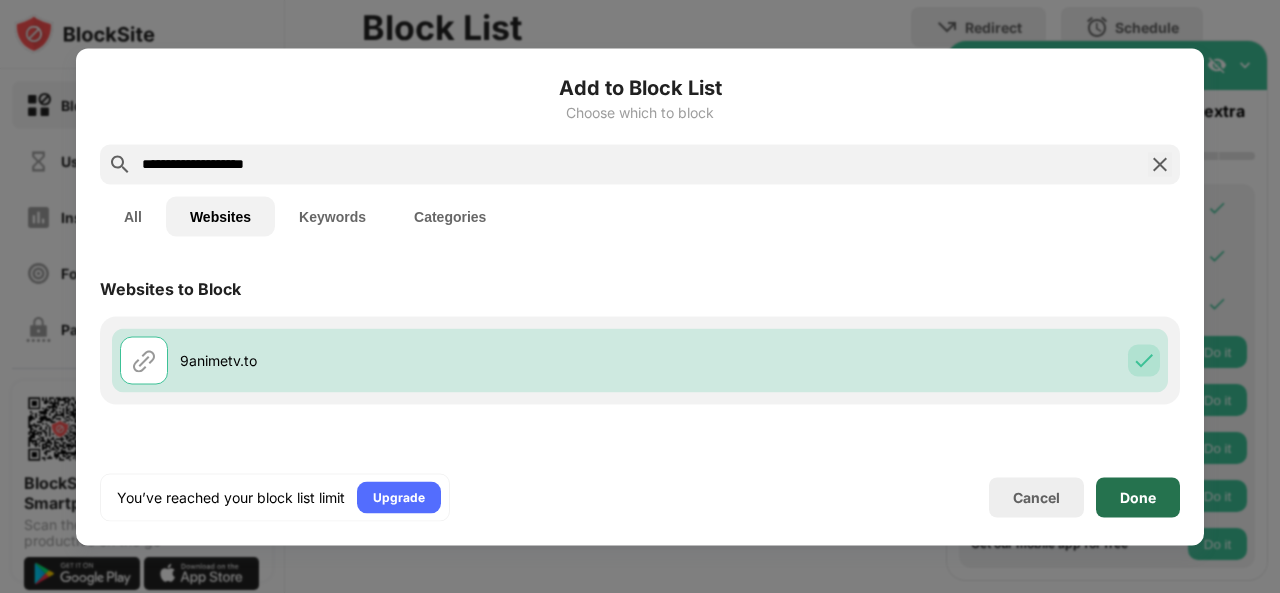 click on "Done" at bounding box center [1138, 497] 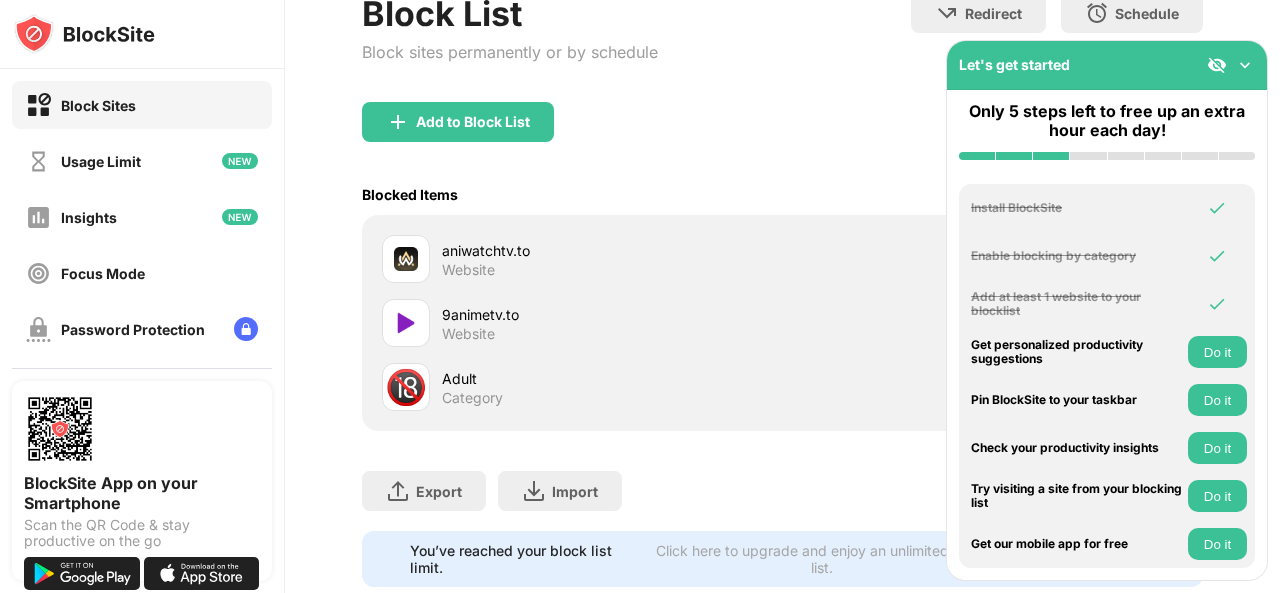 click on "Add to Block List" at bounding box center (782, 138) 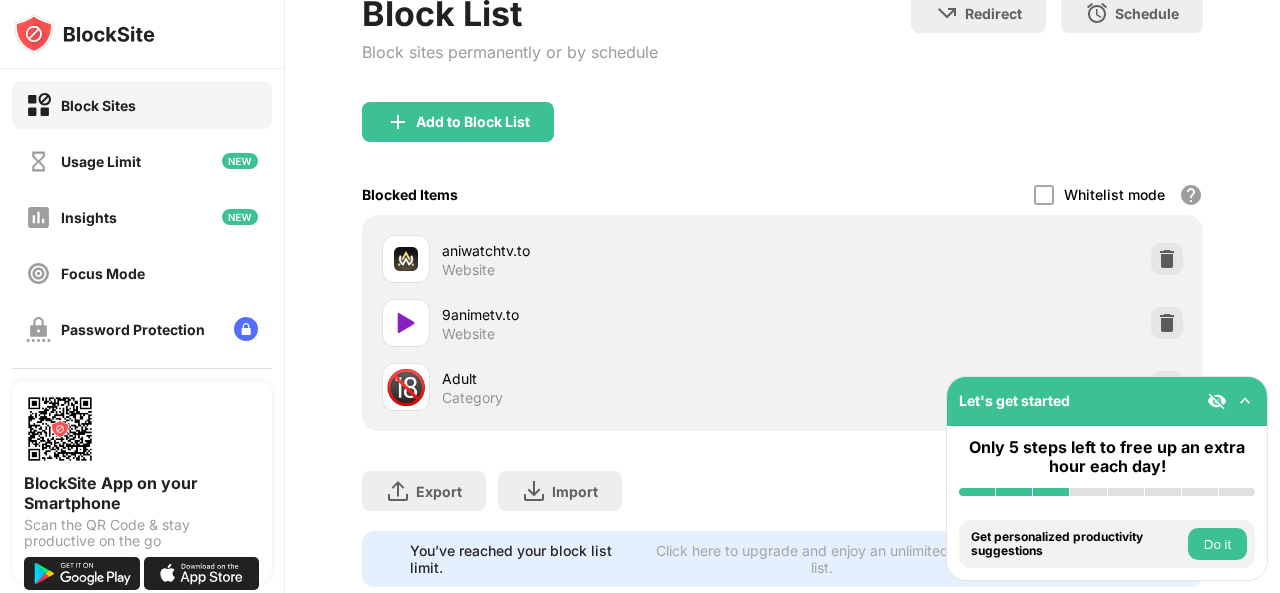 scroll, scrollTop: 370, scrollLeft: 0, axis: vertical 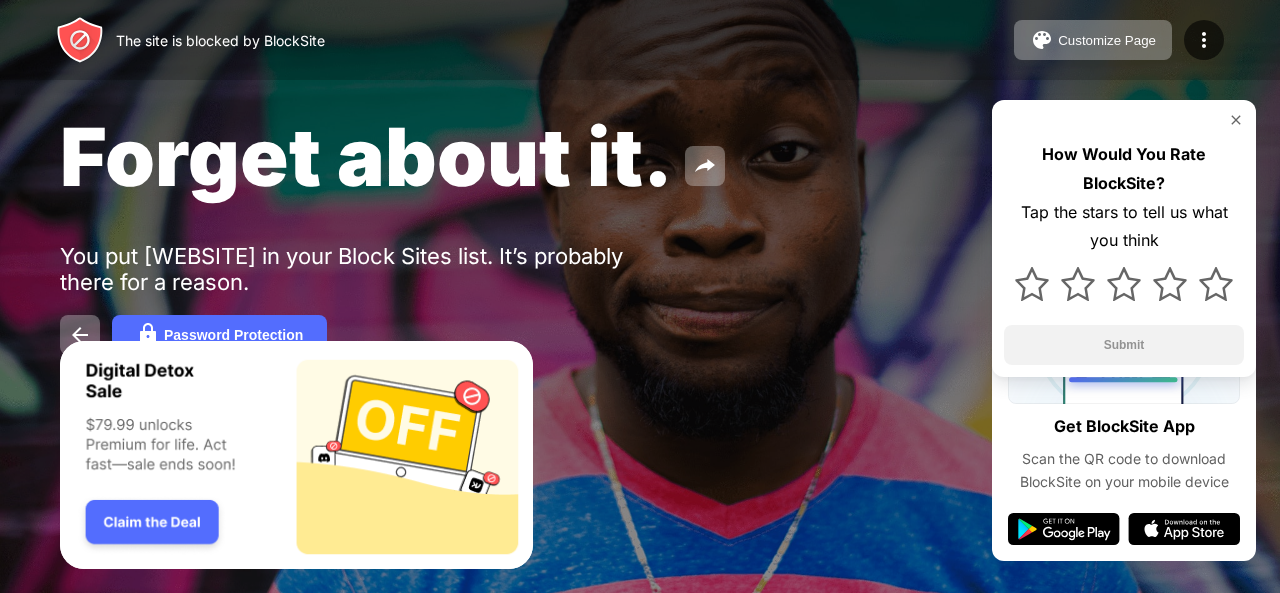 click at bounding box center (1236, 120) 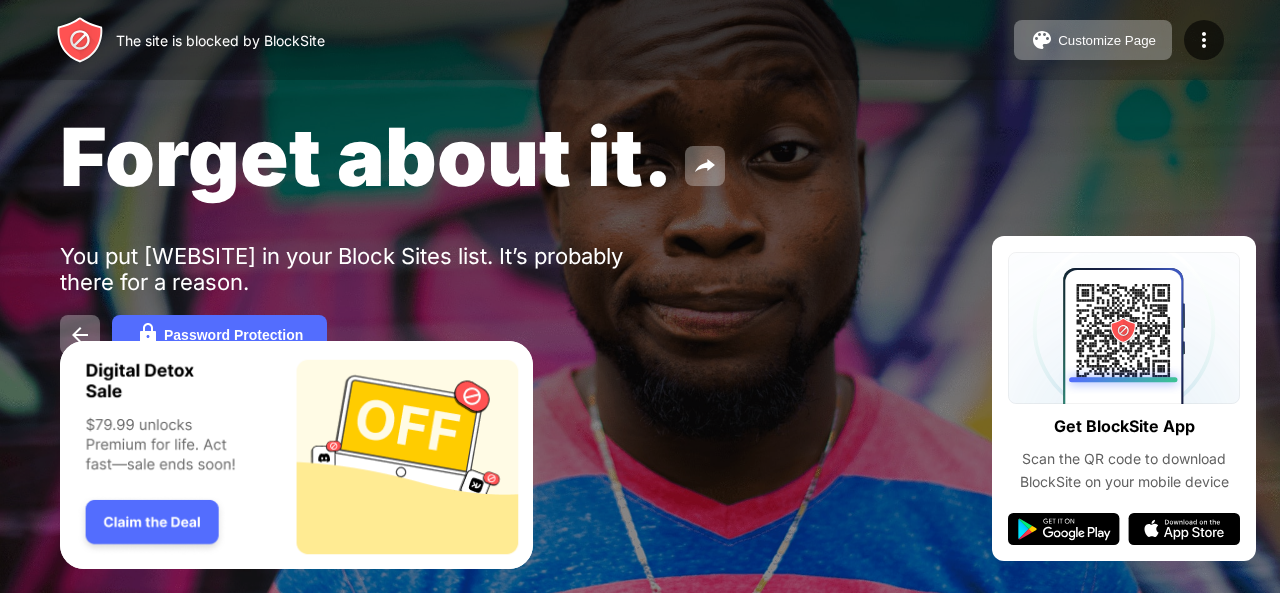 click on "Forget about it. You put aniwatchtv.to in your Block Sites list. It’s probably there for a reason. Password Protection" at bounding box center [640, 231] 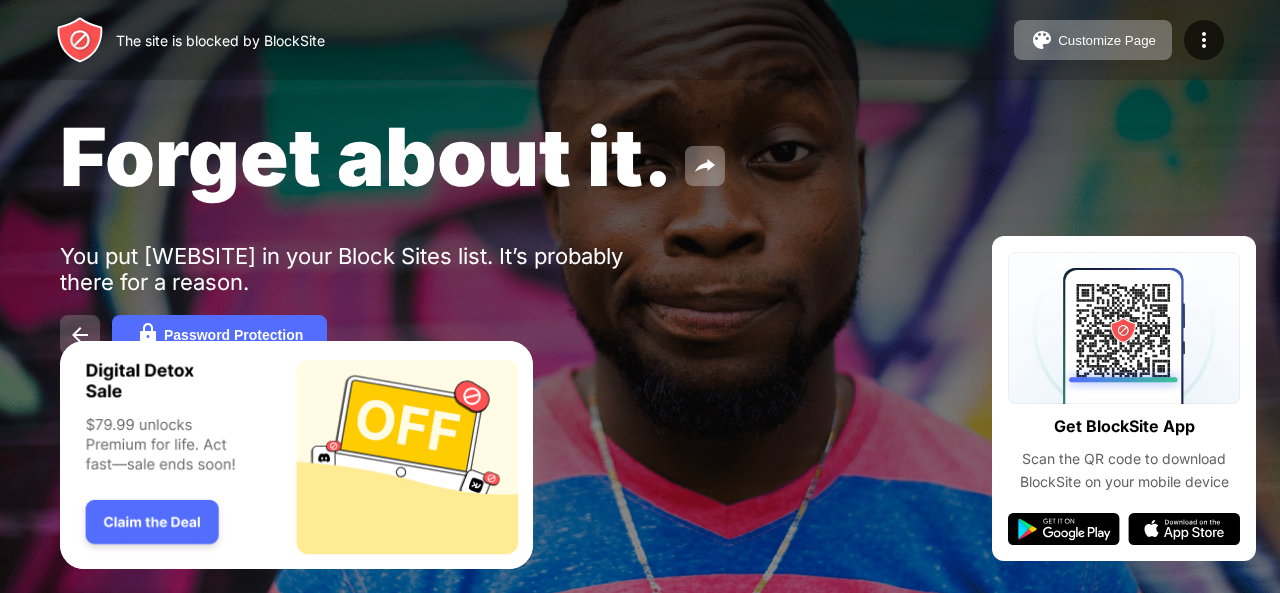 click at bounding box center (80, 335) 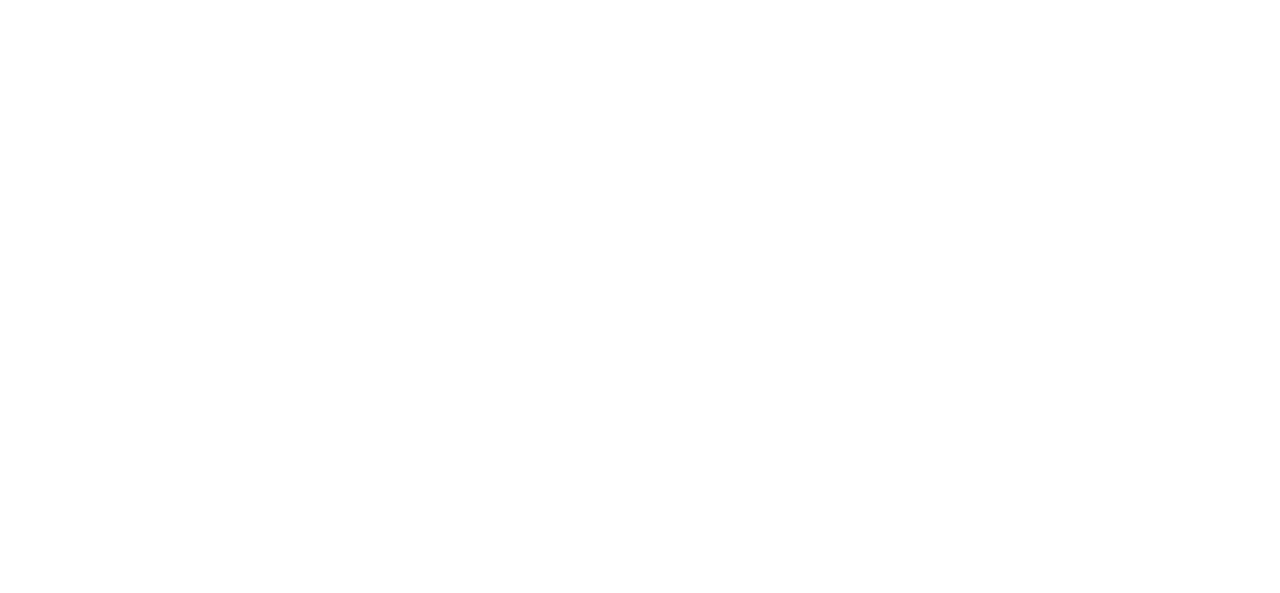 scroll, scrollTop: 0, scrollLeft: 0, axis: both 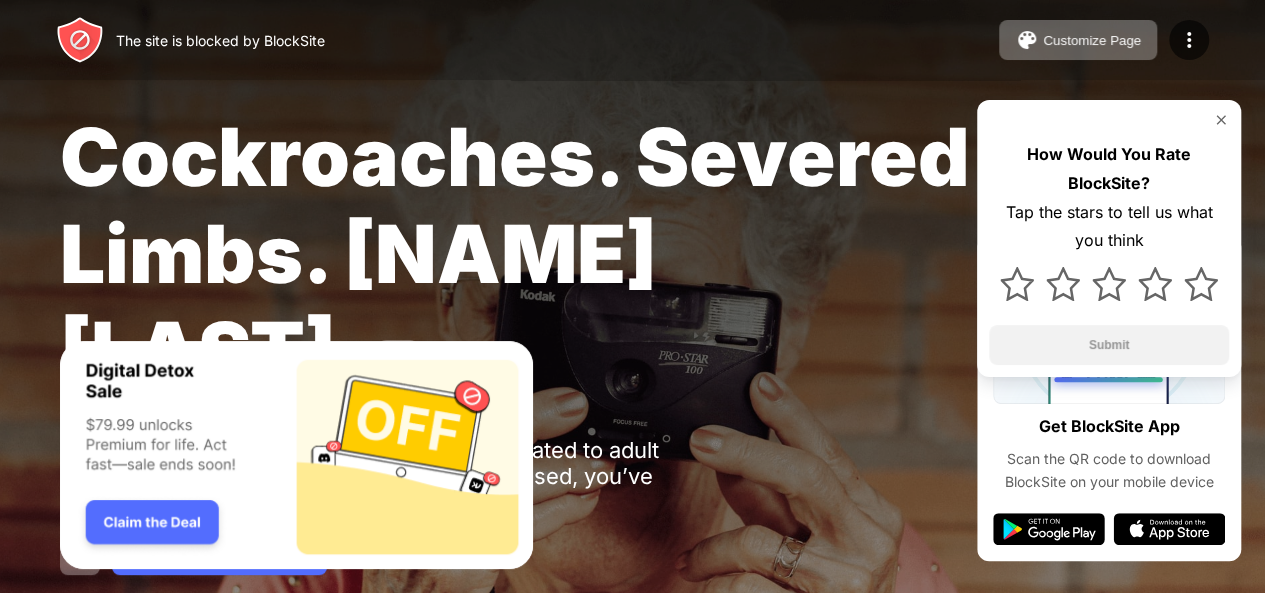 click at bounding box center [1221, 120] 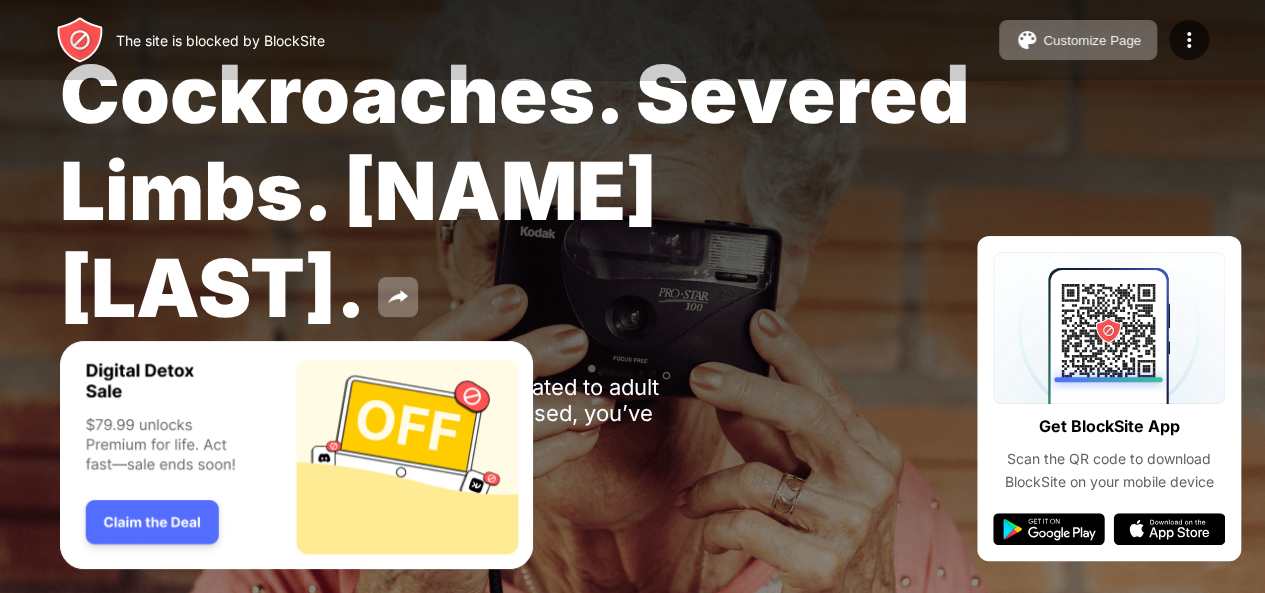 scroll, scrollTop: 65, scrollLeft: 0, axis: vertical 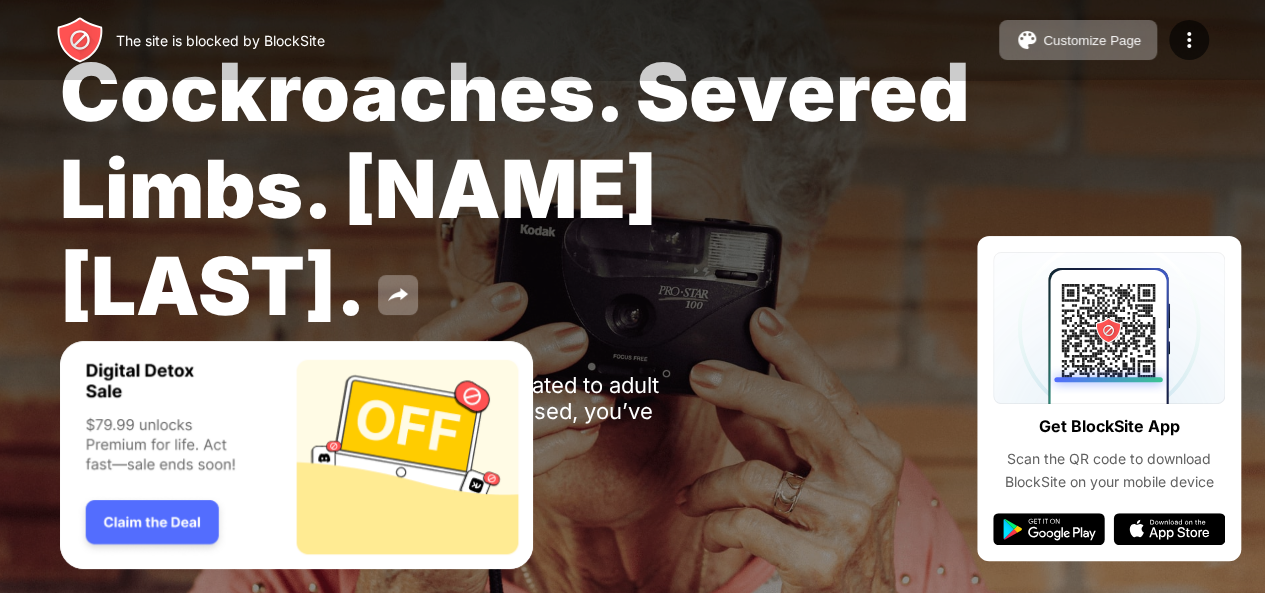 click at bounding box center (296, 455) 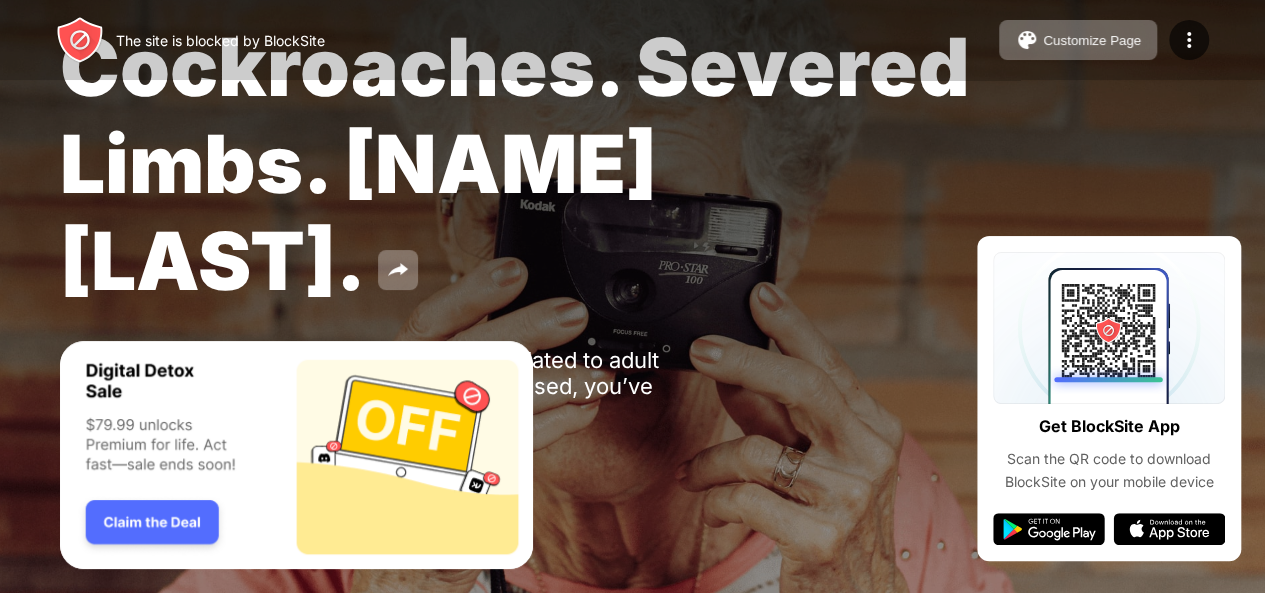 click at bounding box center [296, 455] 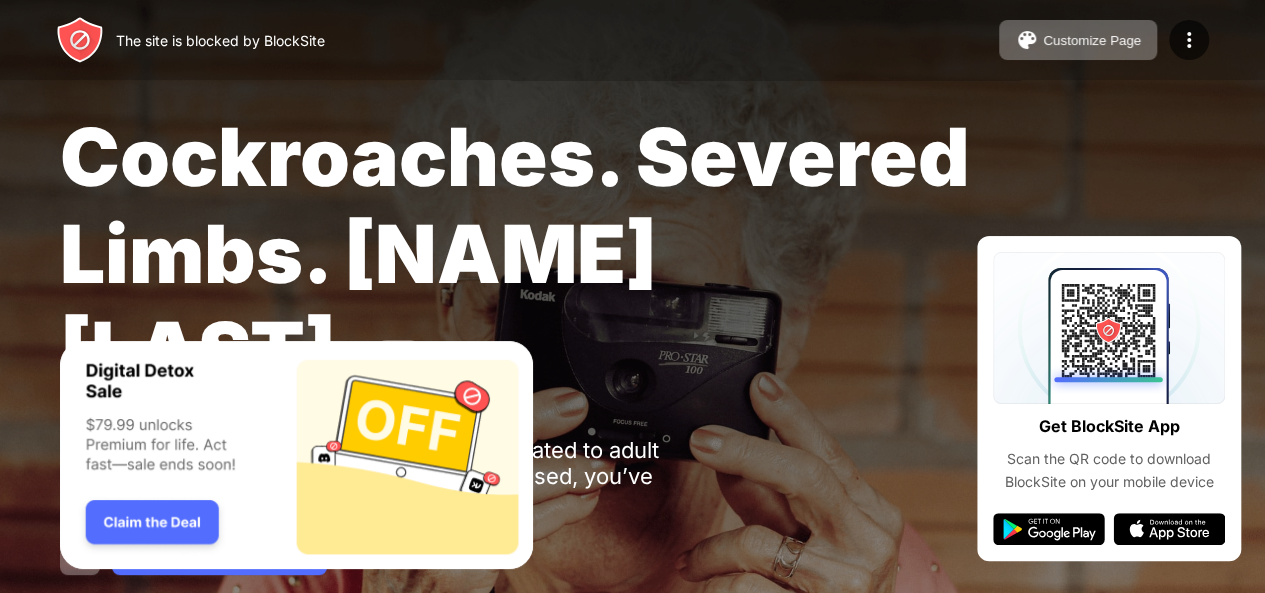 scroll, scrollTop: 90, scrollLeft: 0, axis: vertical 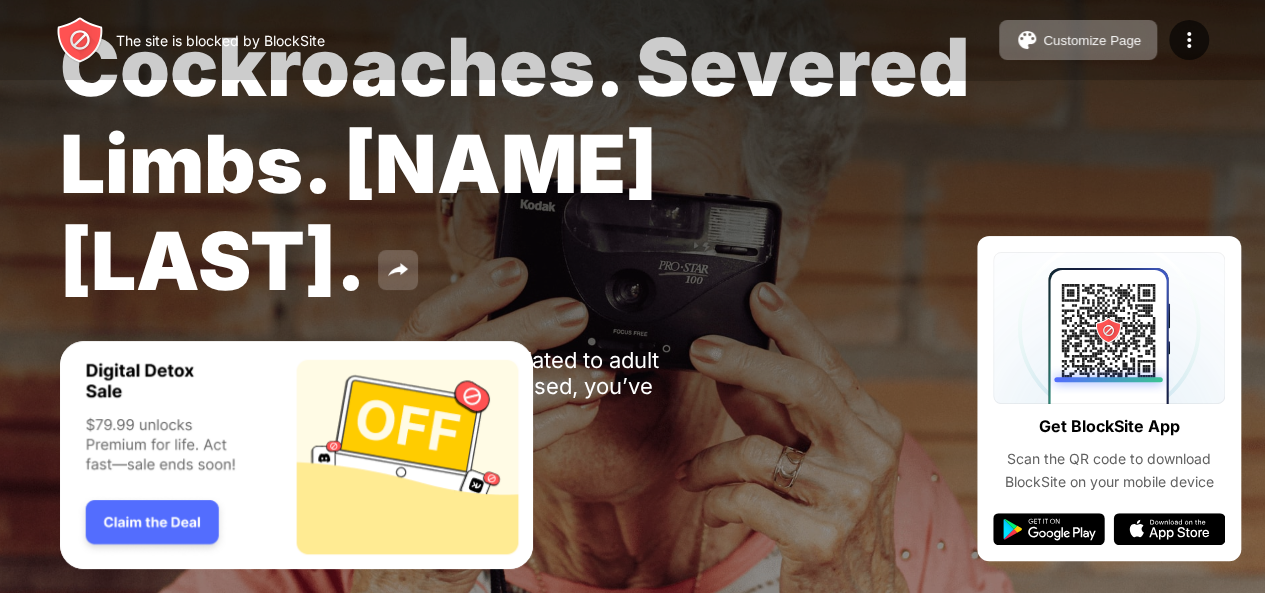 click at bounding box center (398, 270) 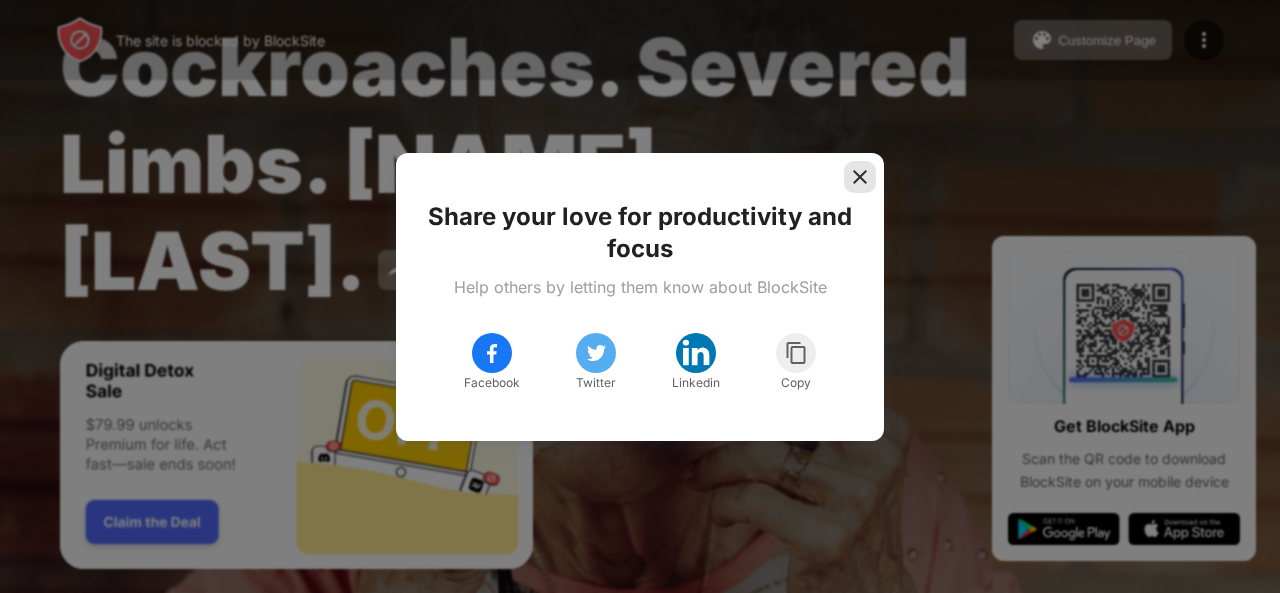 click at bounding box center [860, 177] 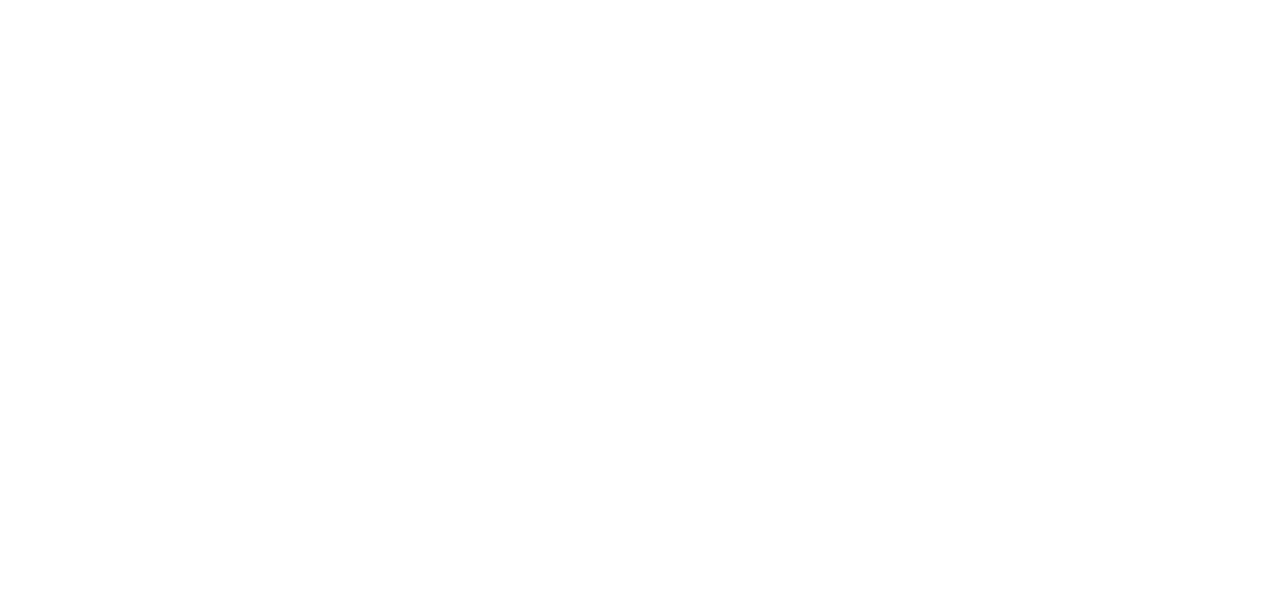 scroll, scrollTop: 0, scrollLeft: 0, axis: both 